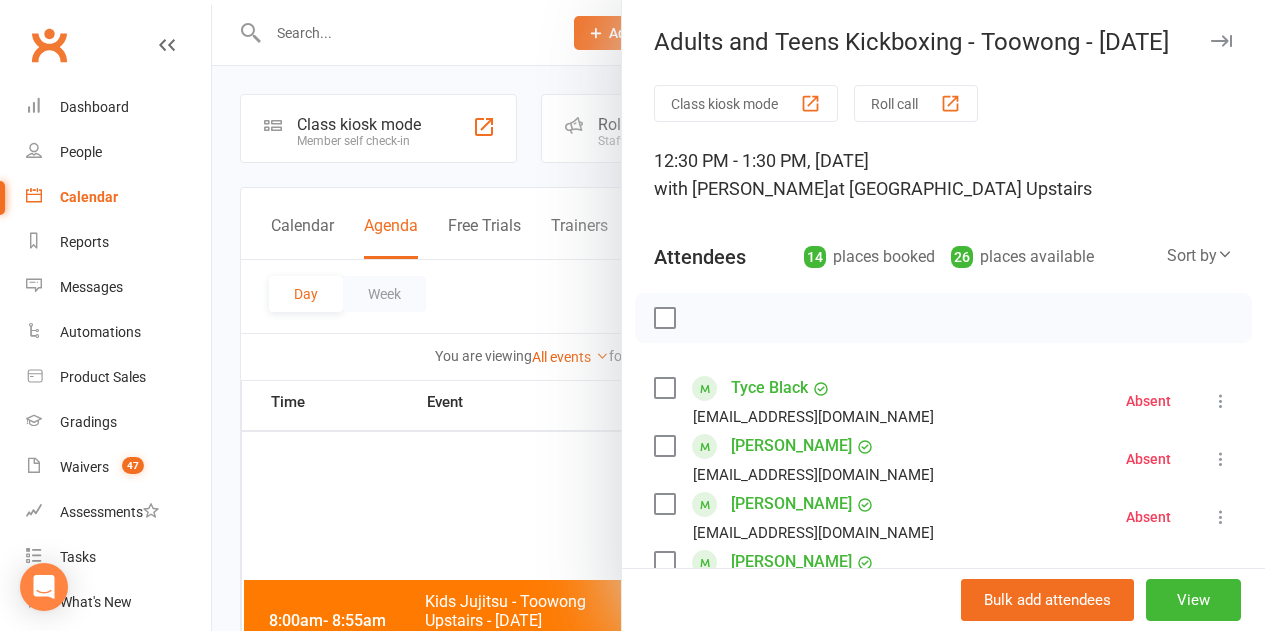 scroll, scrollTop: 1200, scrollLeft: 0, axis: vertical 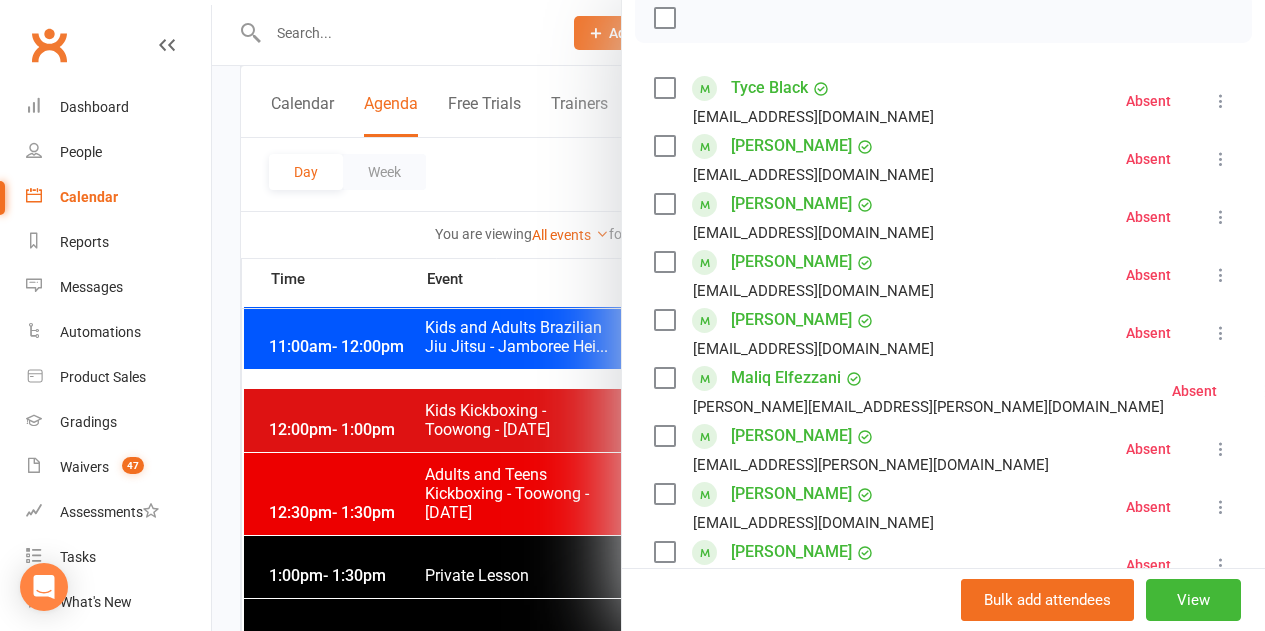 click at bounding box center [664, 88] 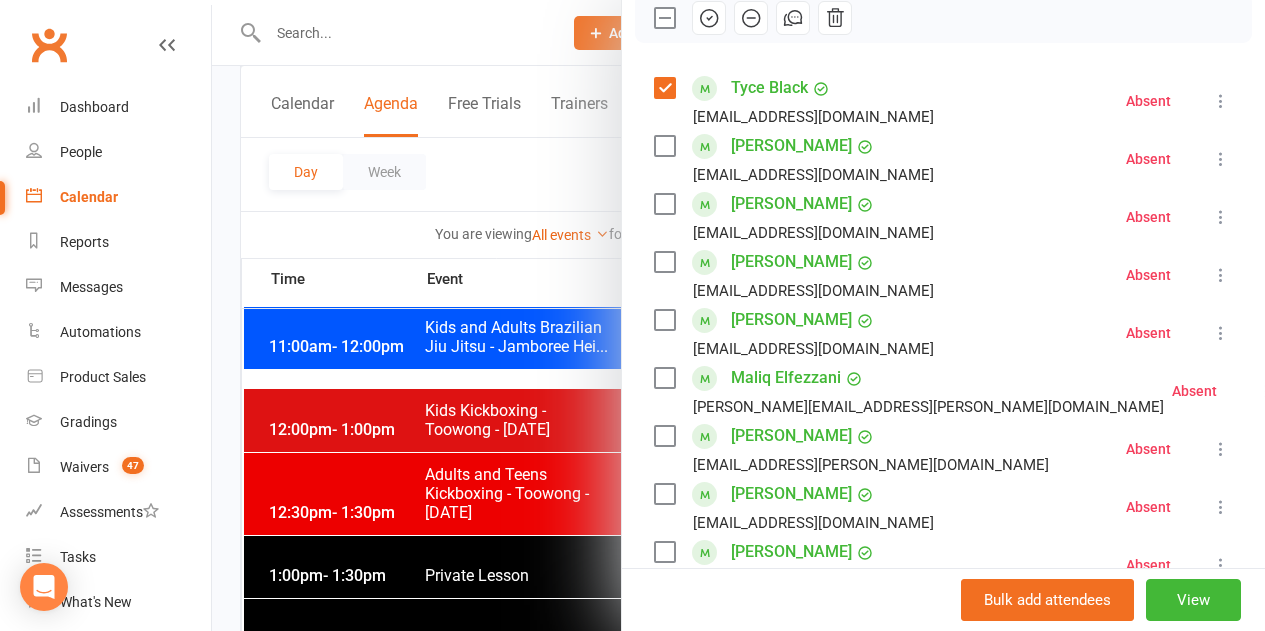 click at bounding box center [664, 146] 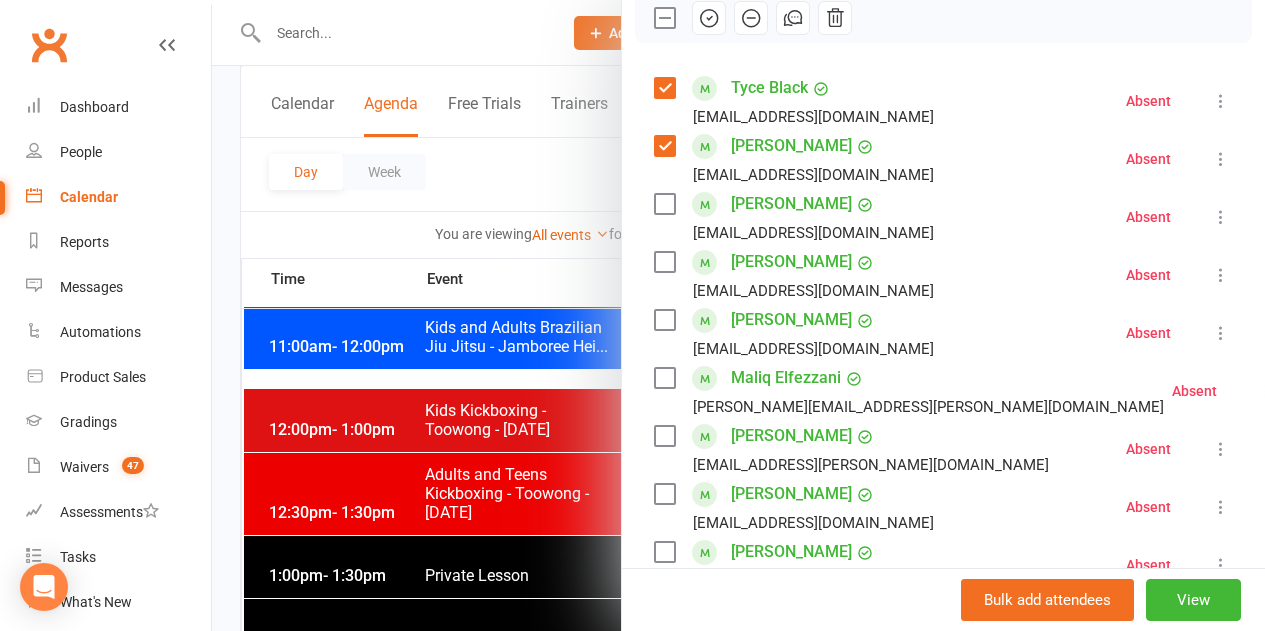 click at bounding box center (664, 204) 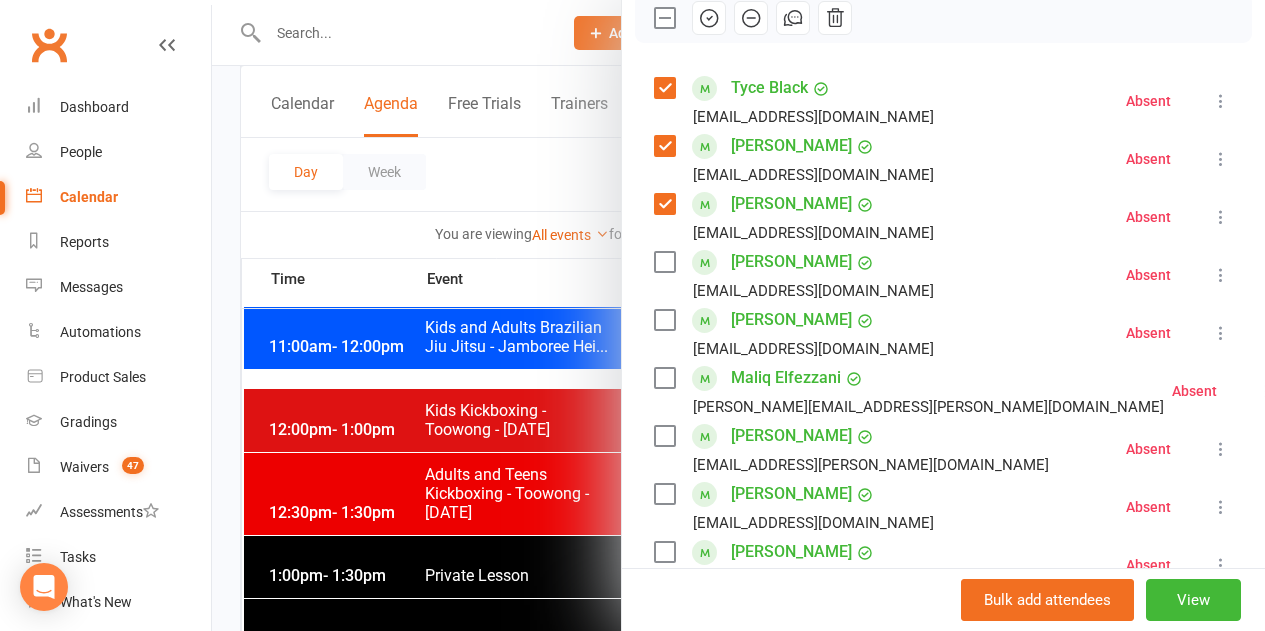 click at bounding box center [664, 436] 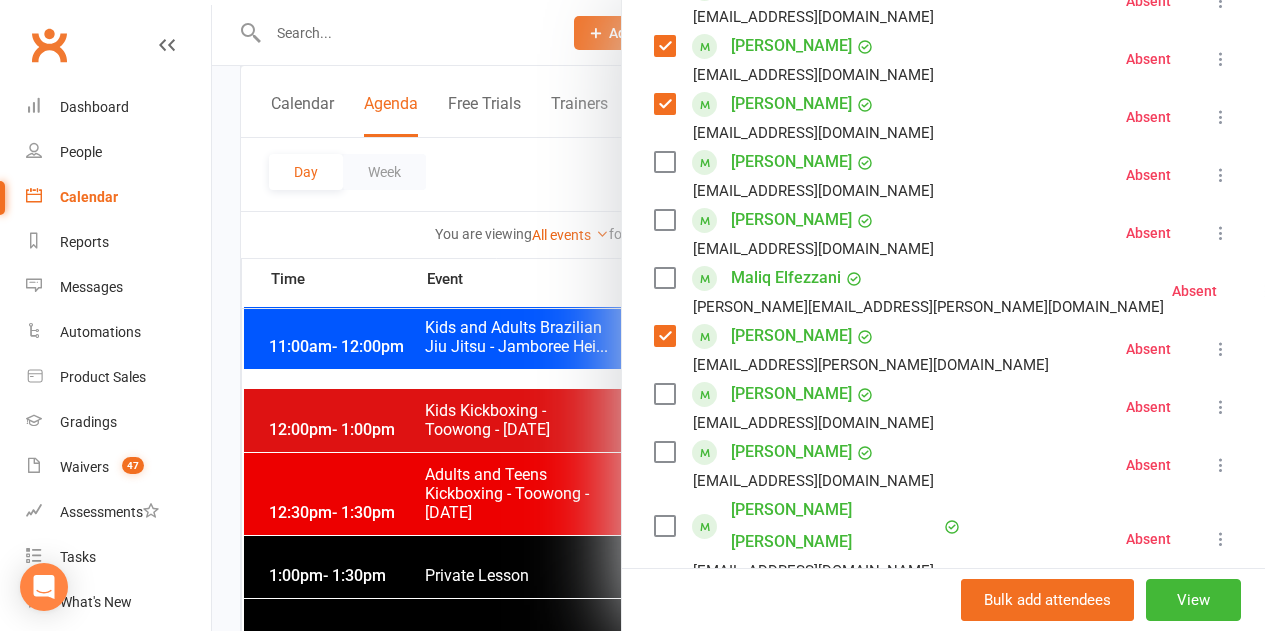 scroll, scrollTop: 500, scrollLeft: 0, axis: vertical 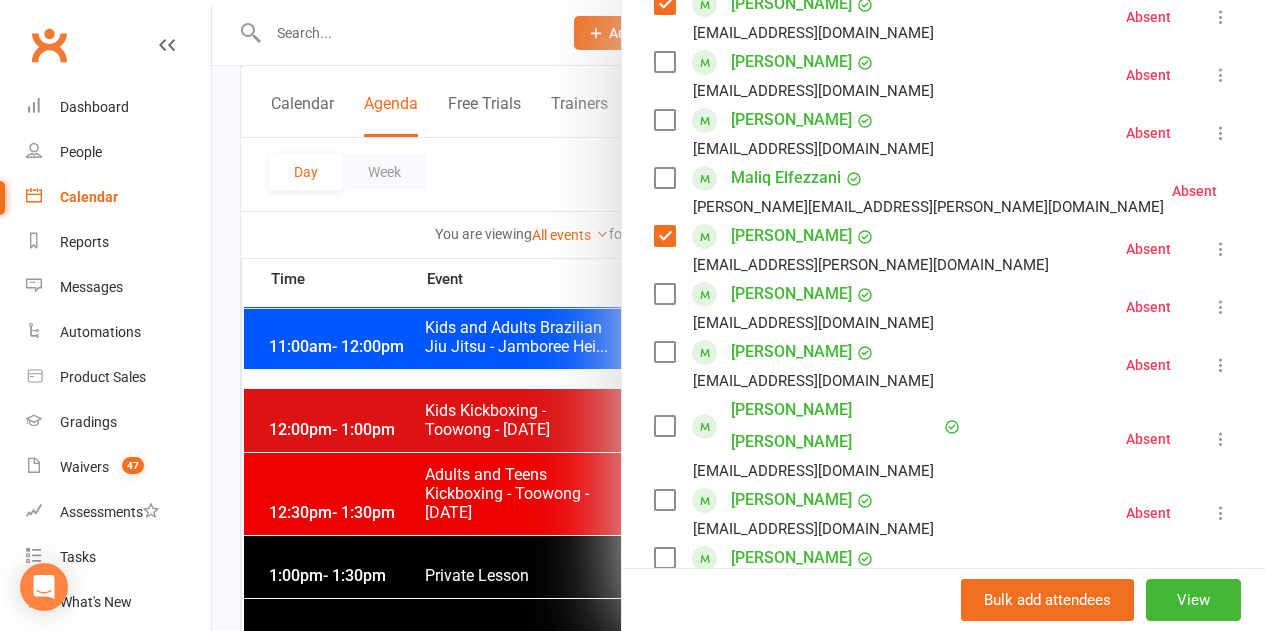 click at bounding box center [664, 426] 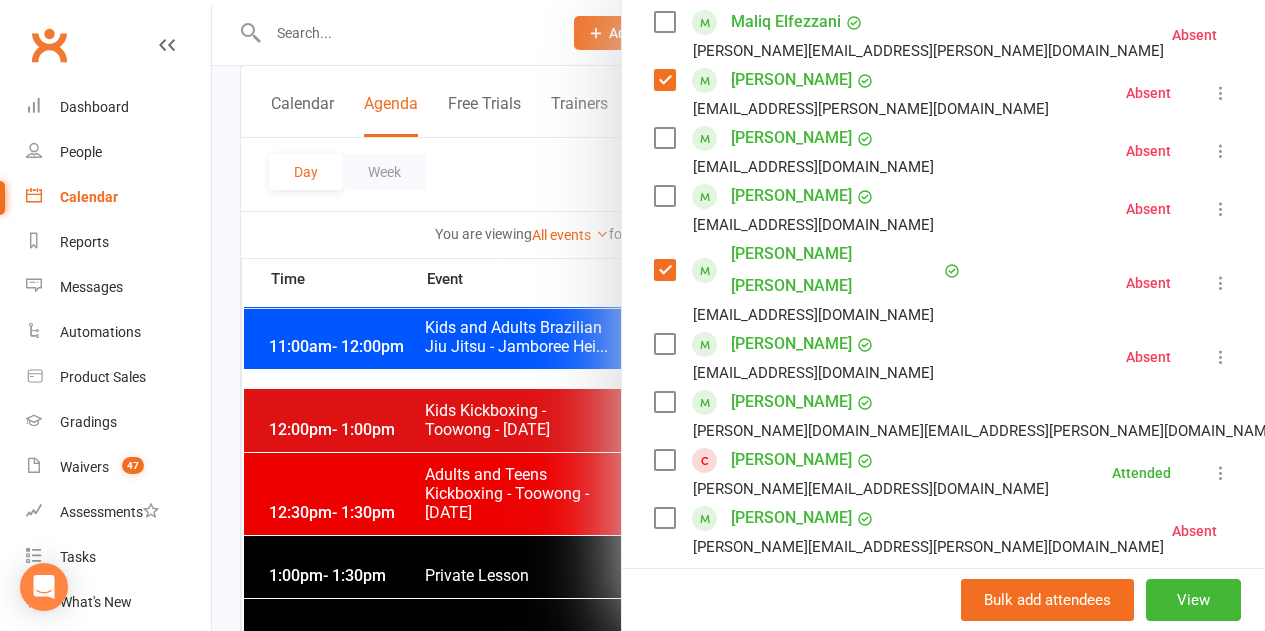 scroll, scrollTop: 700, scrollLeft: 0, axis: vertical 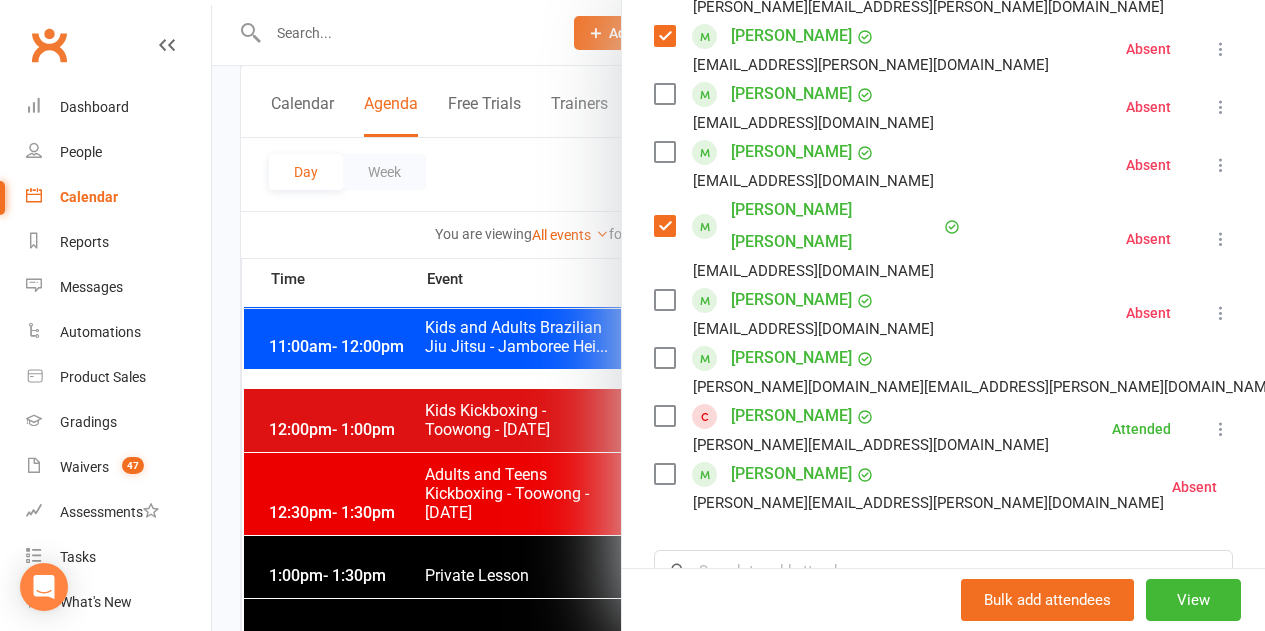 click at bounding box center [664, 416] 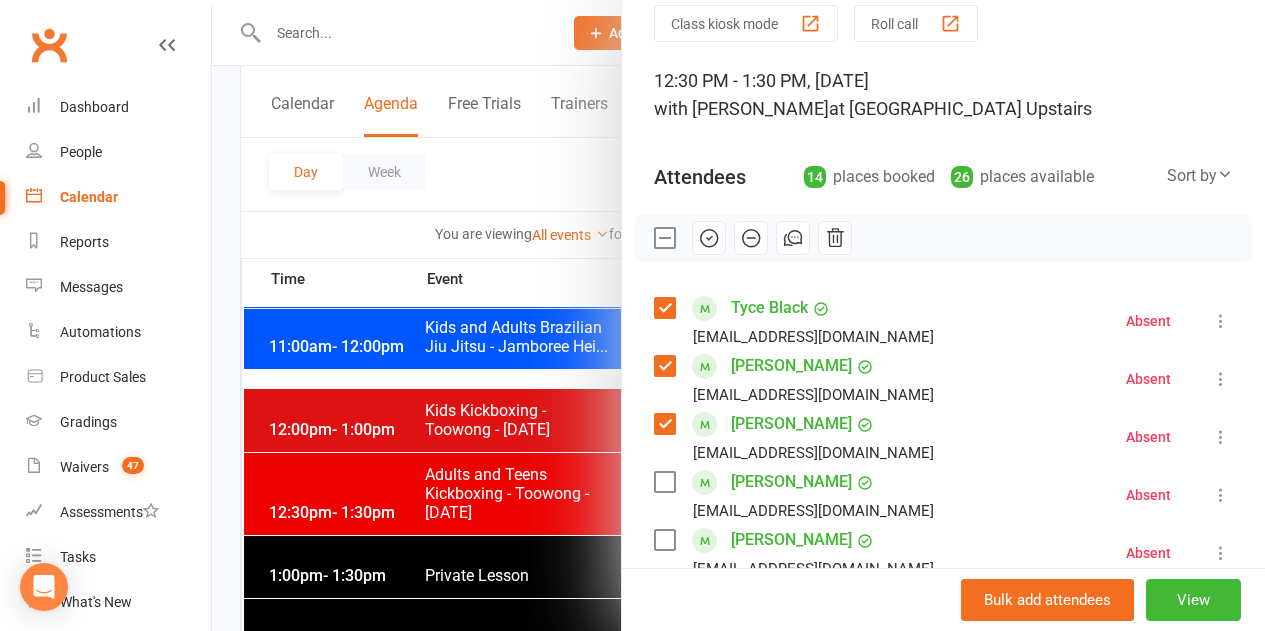 scroll, scrollTop: 0, scrollLeft: 0, axis: both 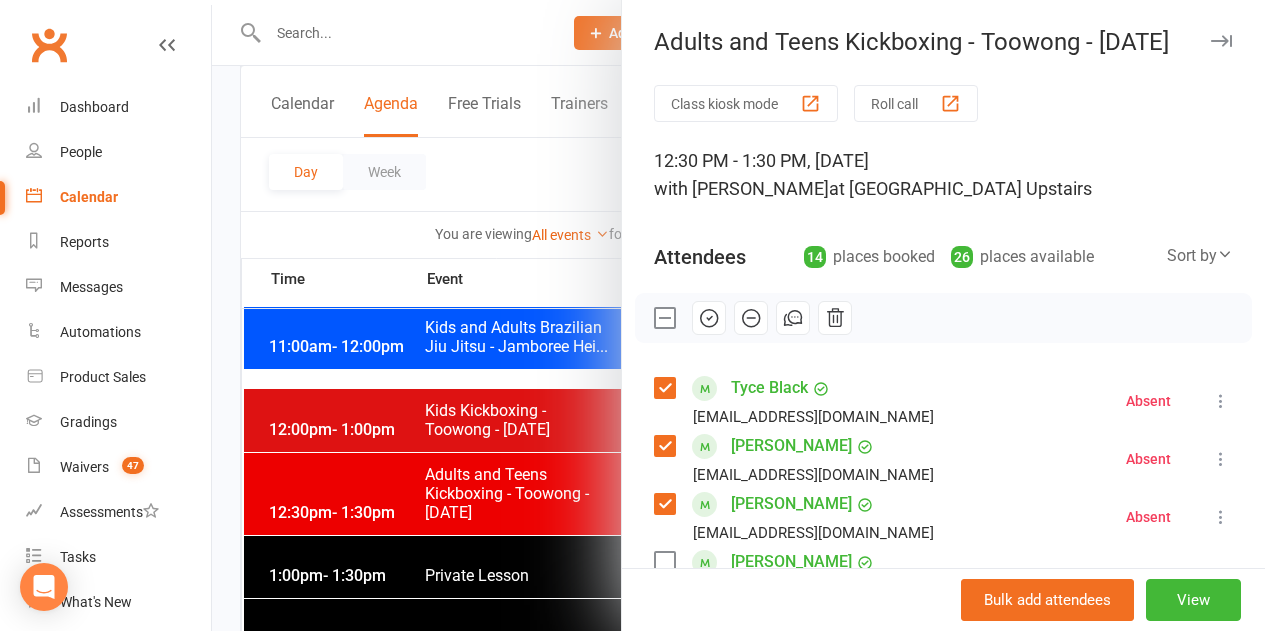 click 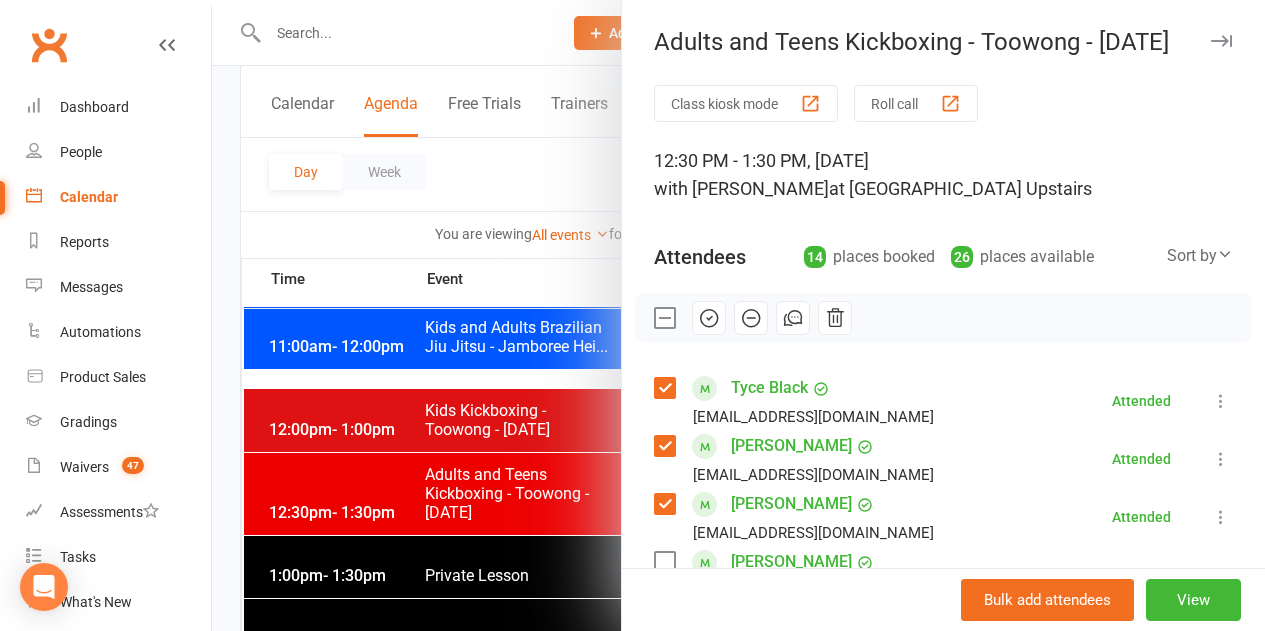 click at bounding box center (738, 315) 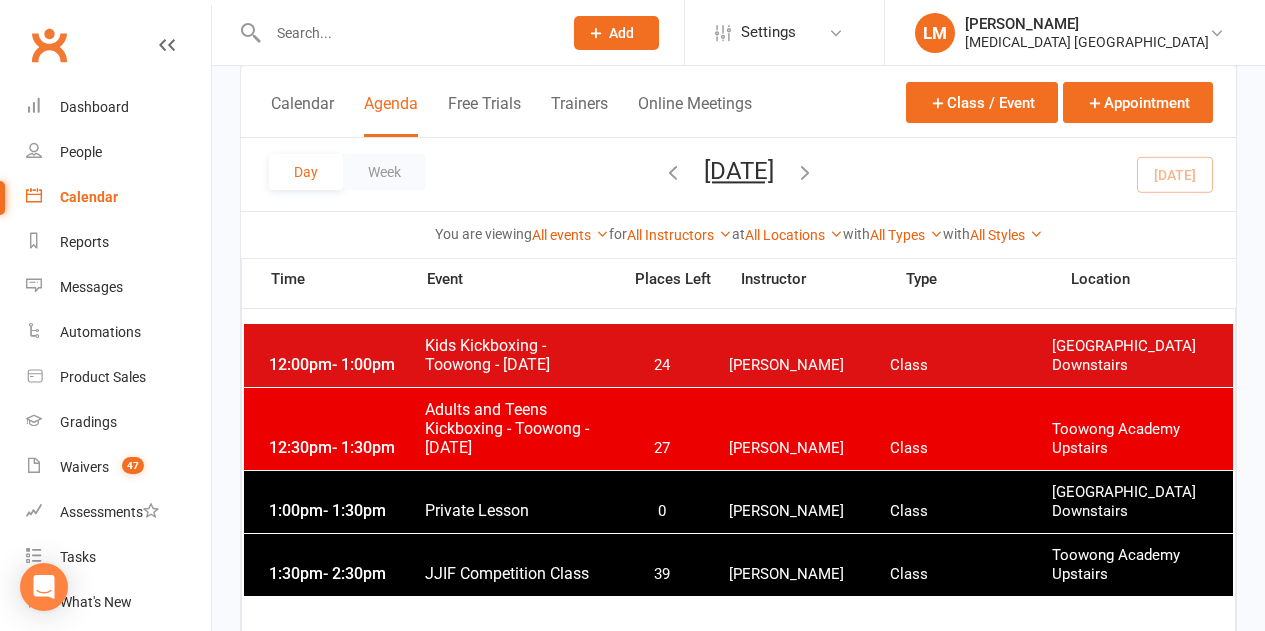 scroll, scrollTop: 1300, scrollLeft: 0, axis: vertical 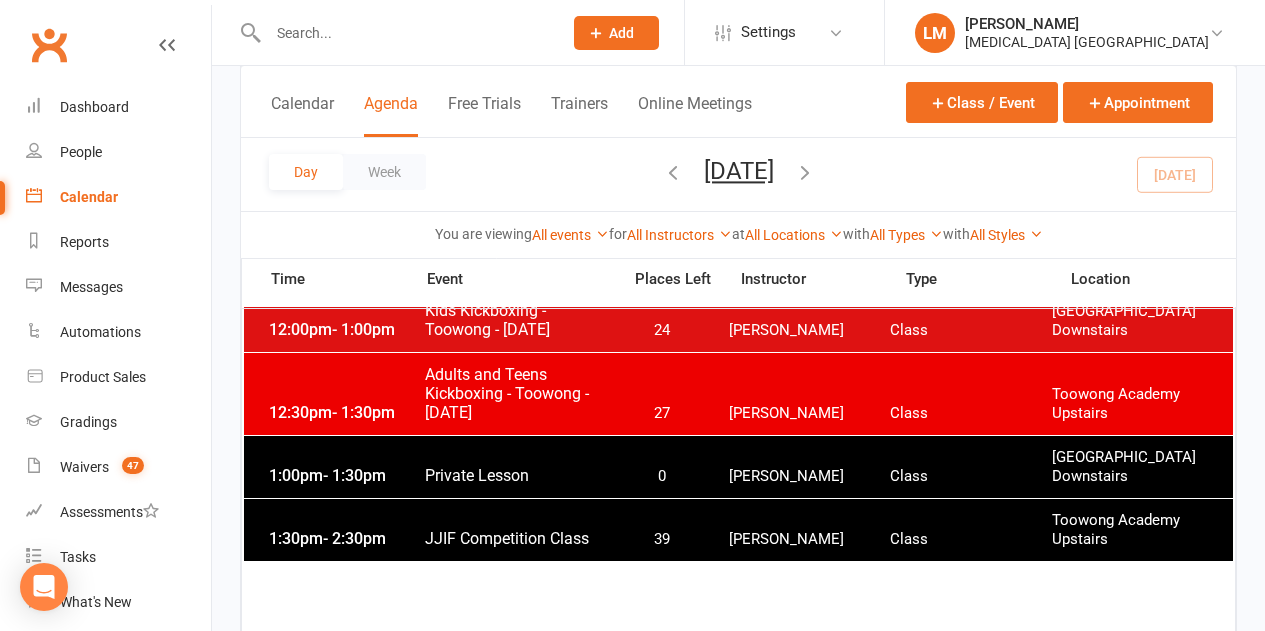 click on "1:30pm  - 2:30pm JJIF Competition Class 39 [PERSON_NAME] Class Toowong Academy Upstairs" at bounding box center (738, 530) 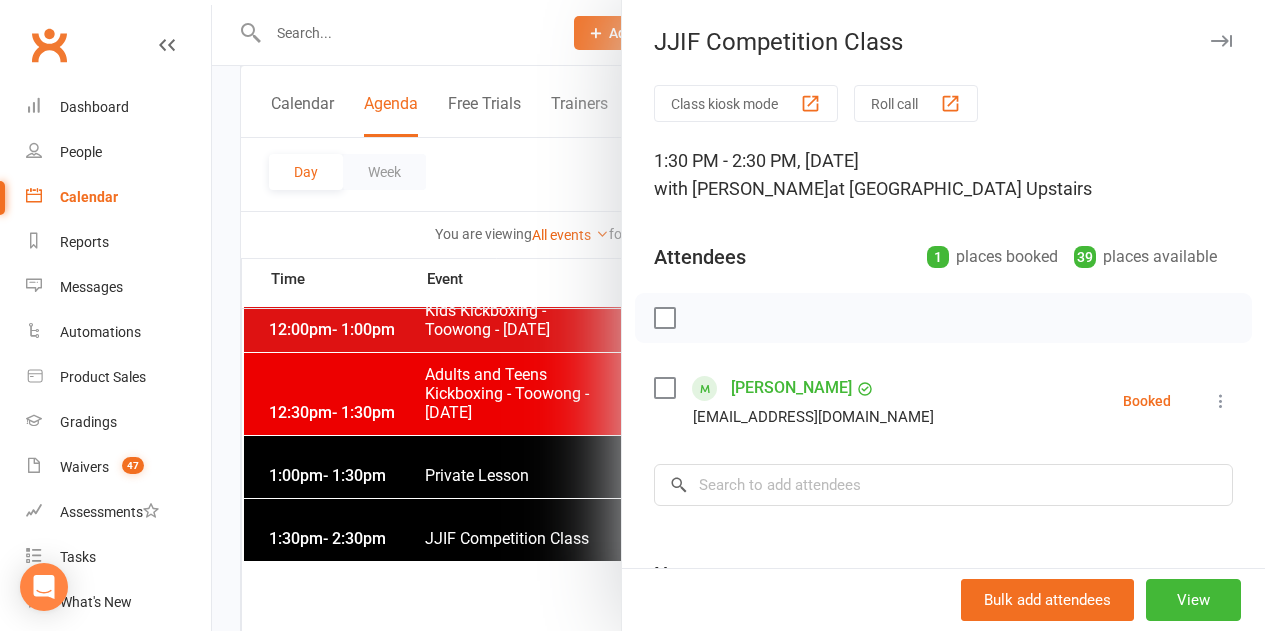 click at bounding box center [1221, 401] 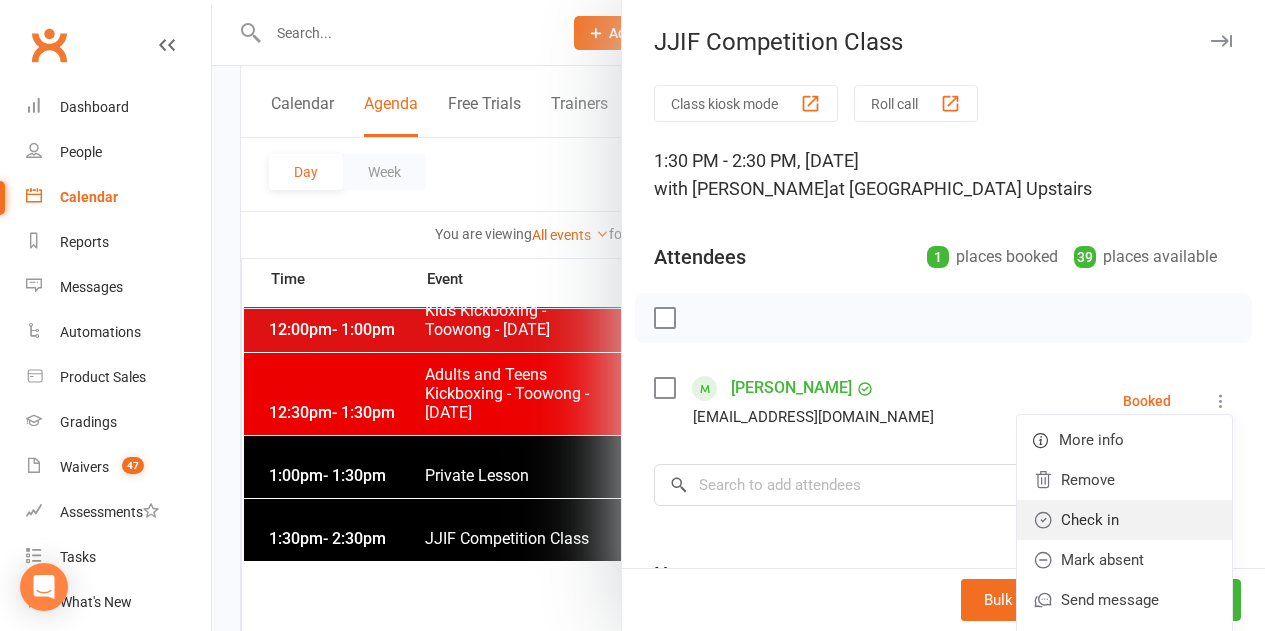 click on "Check in" at bounding box center [1124, 520] 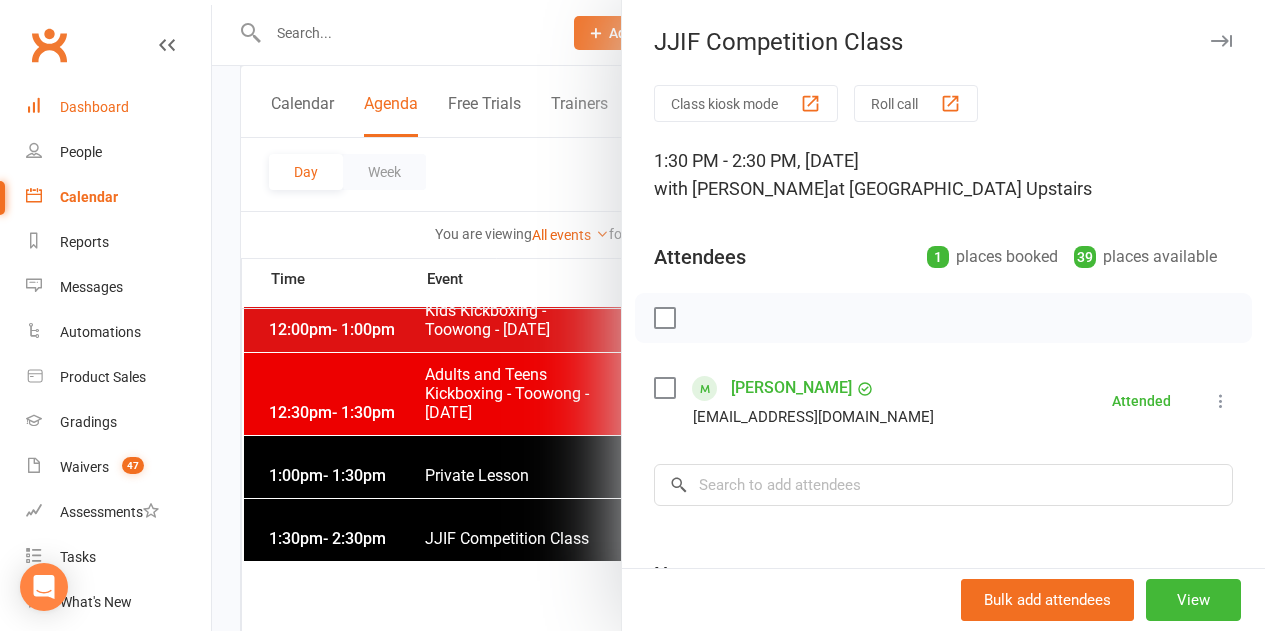 click on "Dashboard" at bounding box center [118, 107] 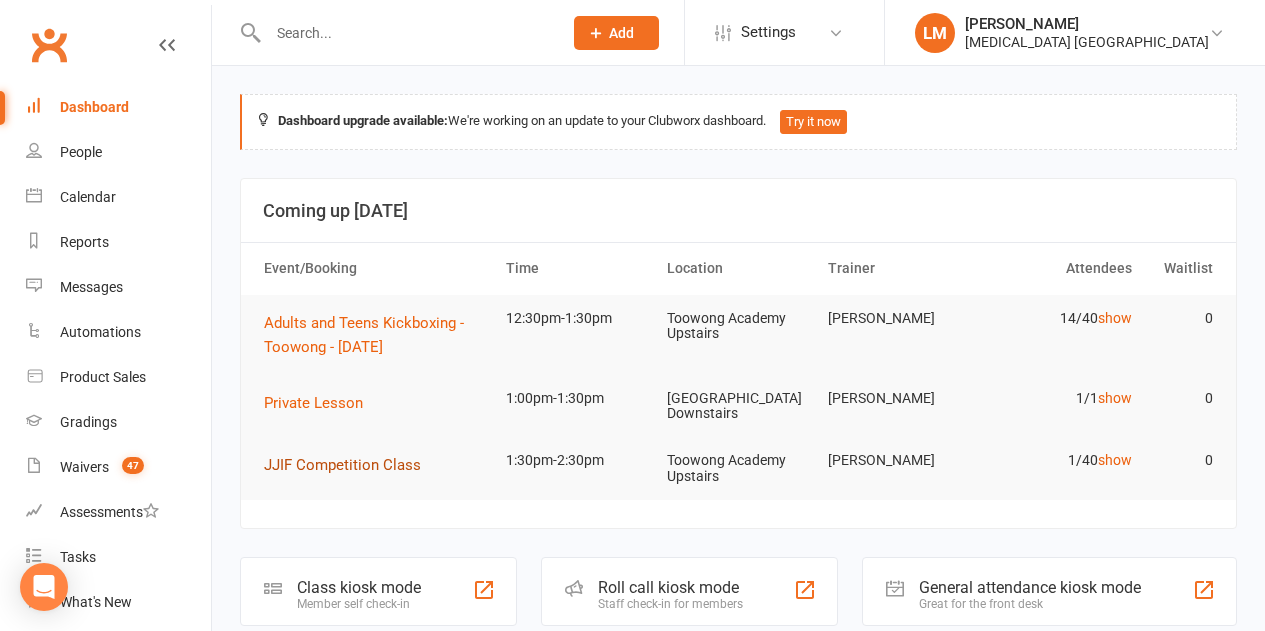 click on "JJIF Competition Class" at bounding box center (349, 465) 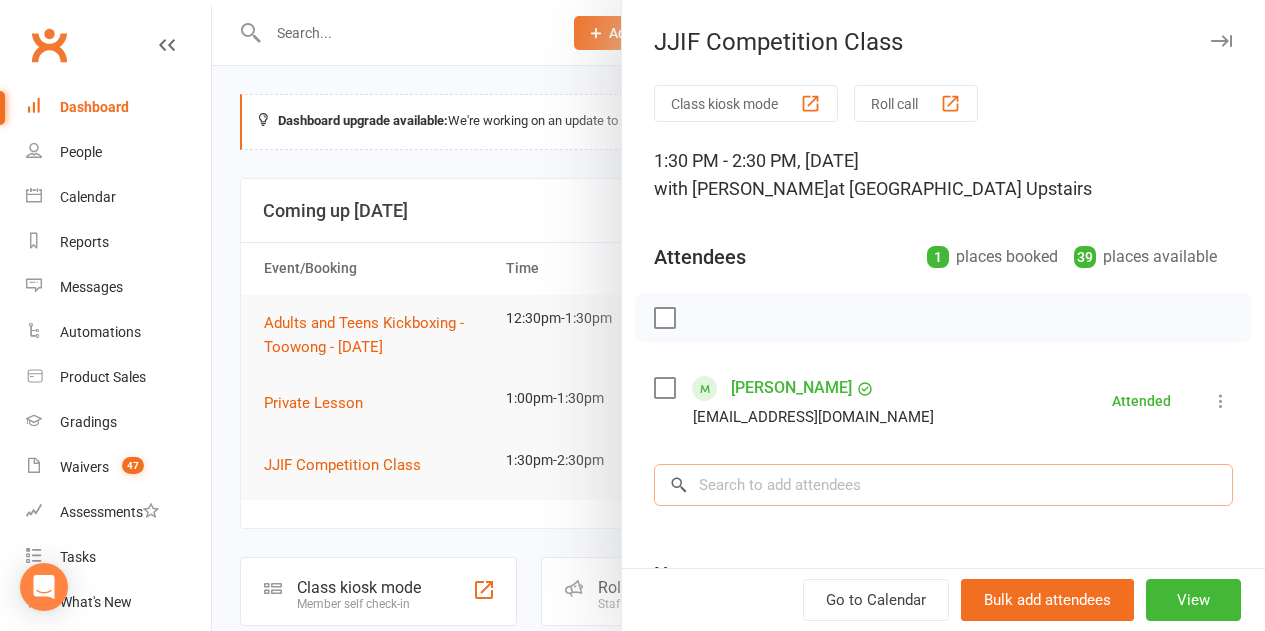click at bounding box center (943, 485) 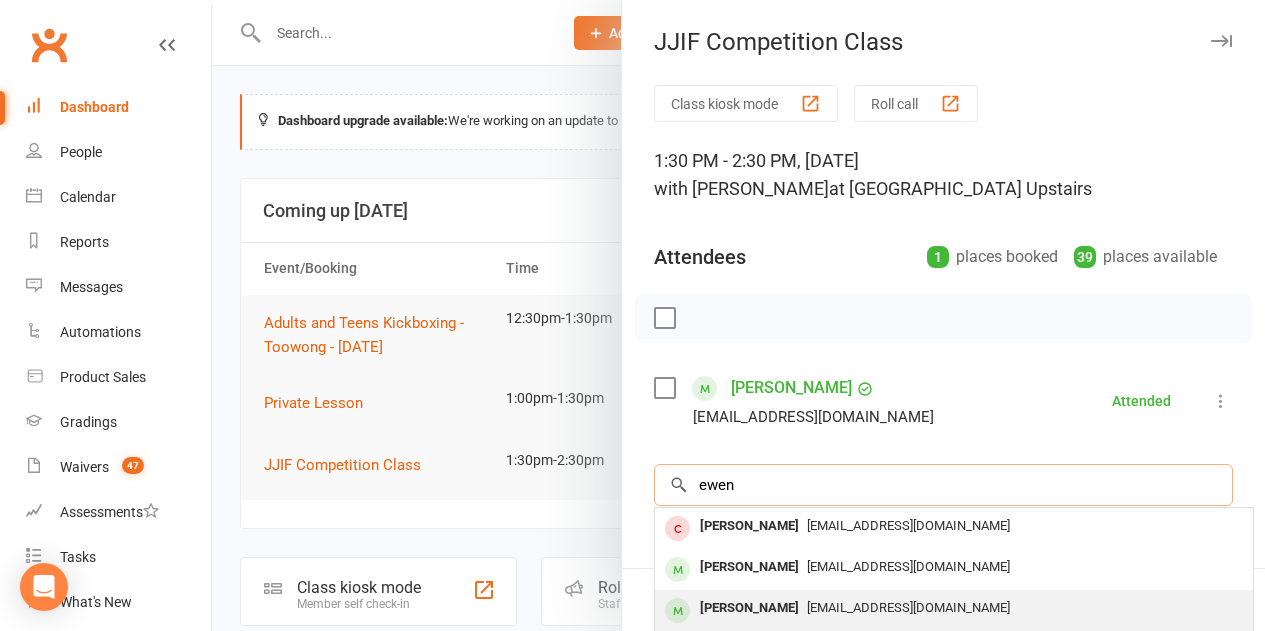 type on "ewen" 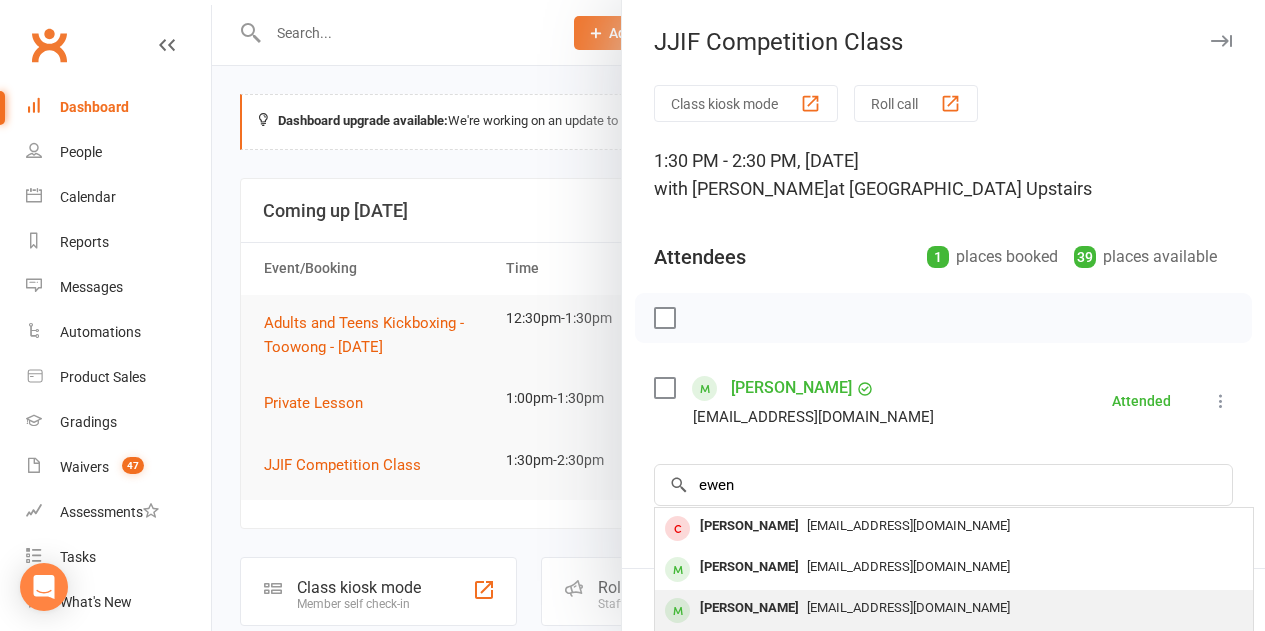 click on "[PERSON_NAME]" at bounding box center [749, 608] 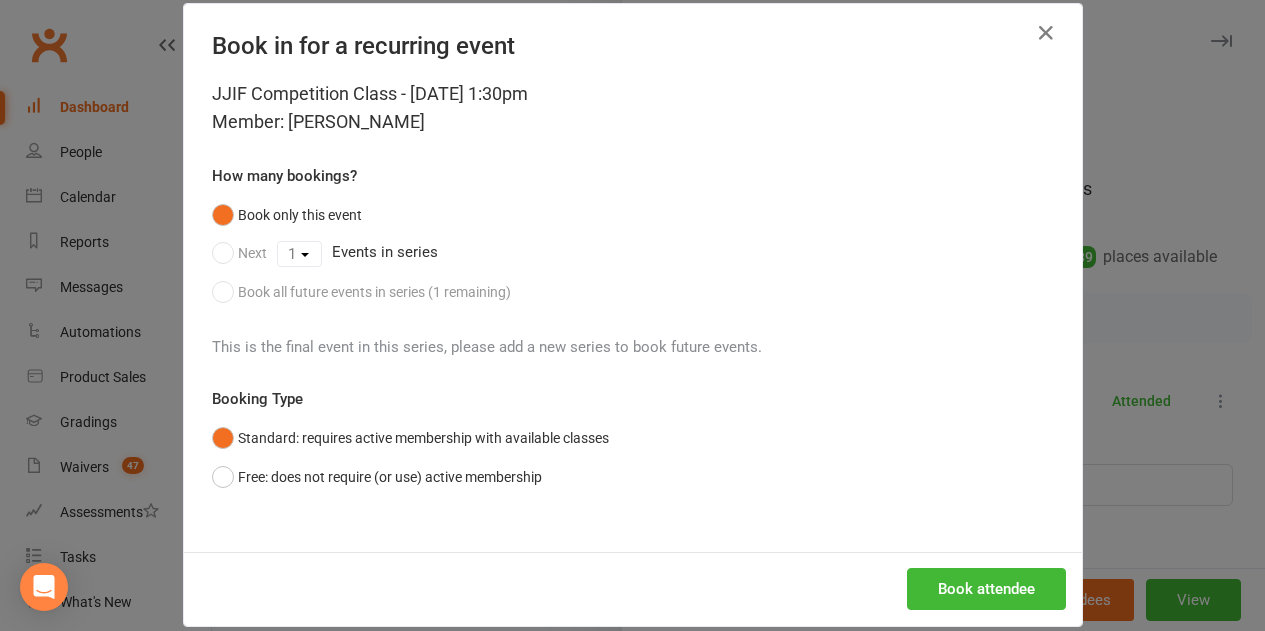 scroll, scrollTop: 53, scrollLeft: 0, axis: vertical 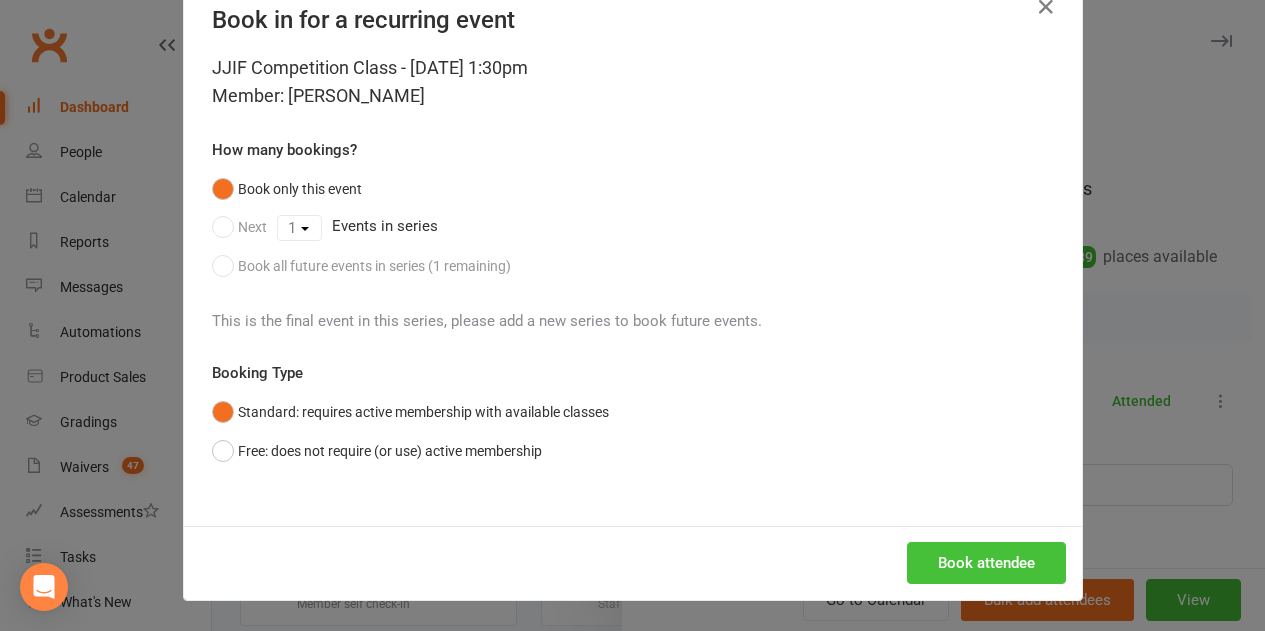 click on "Book attendee" at bounding box center [986, 563] 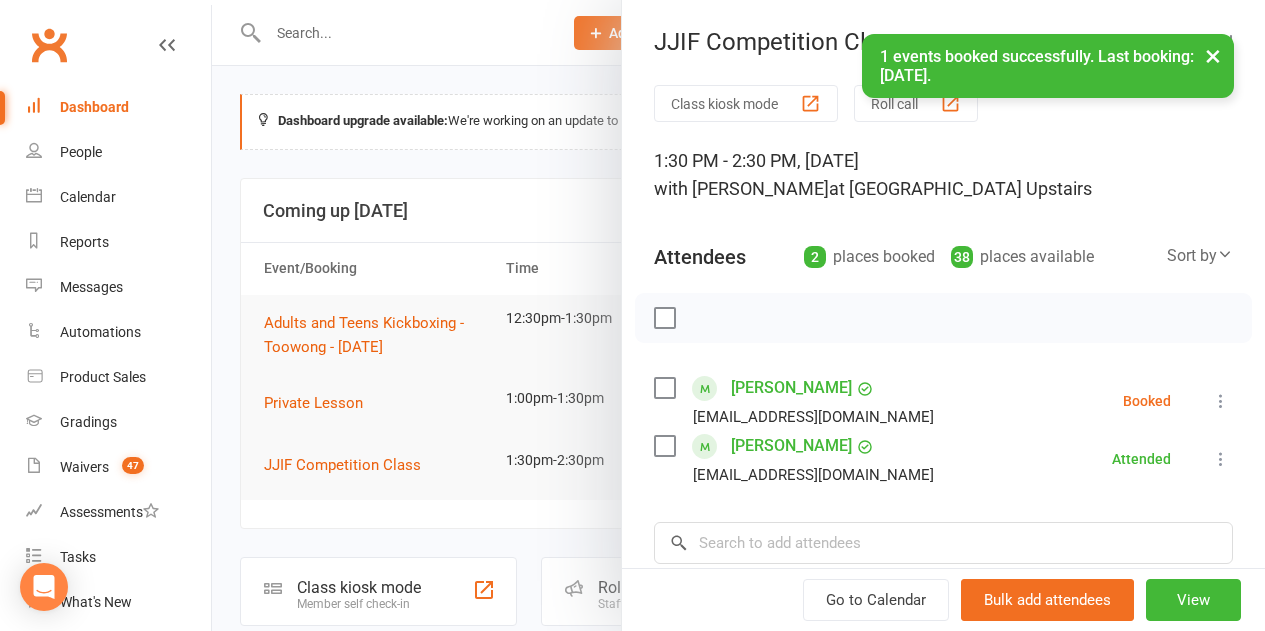 click at bounding box center (1221, 401) 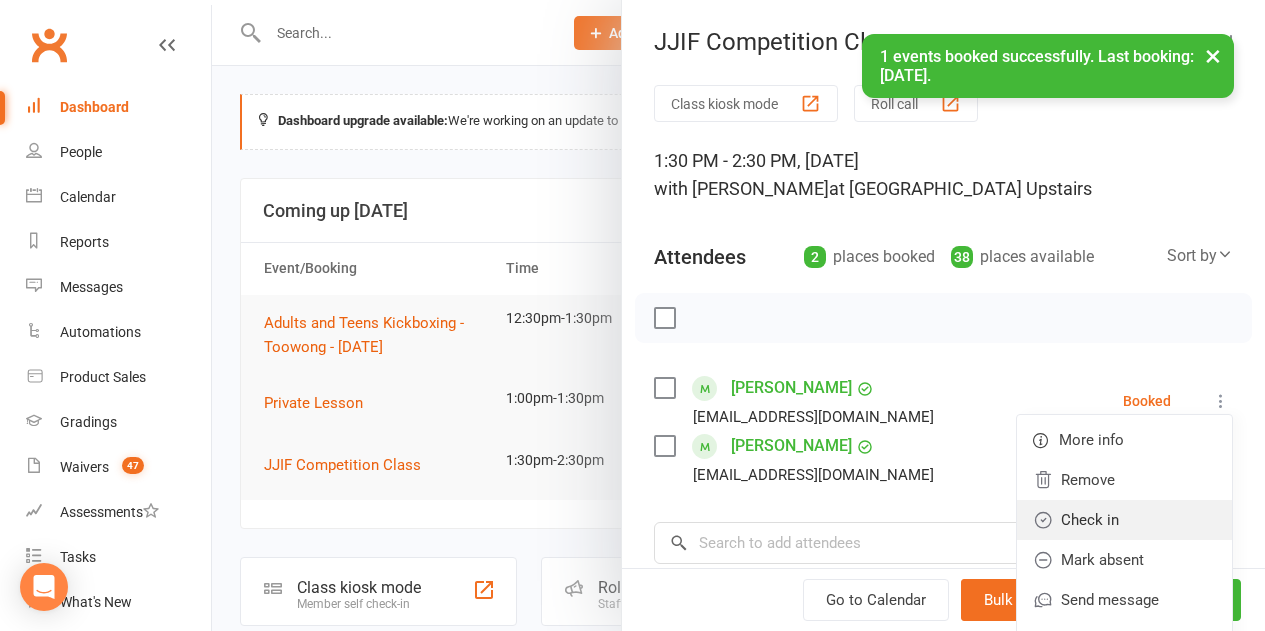 click on "Check in" at bounding box center (1124, 520) 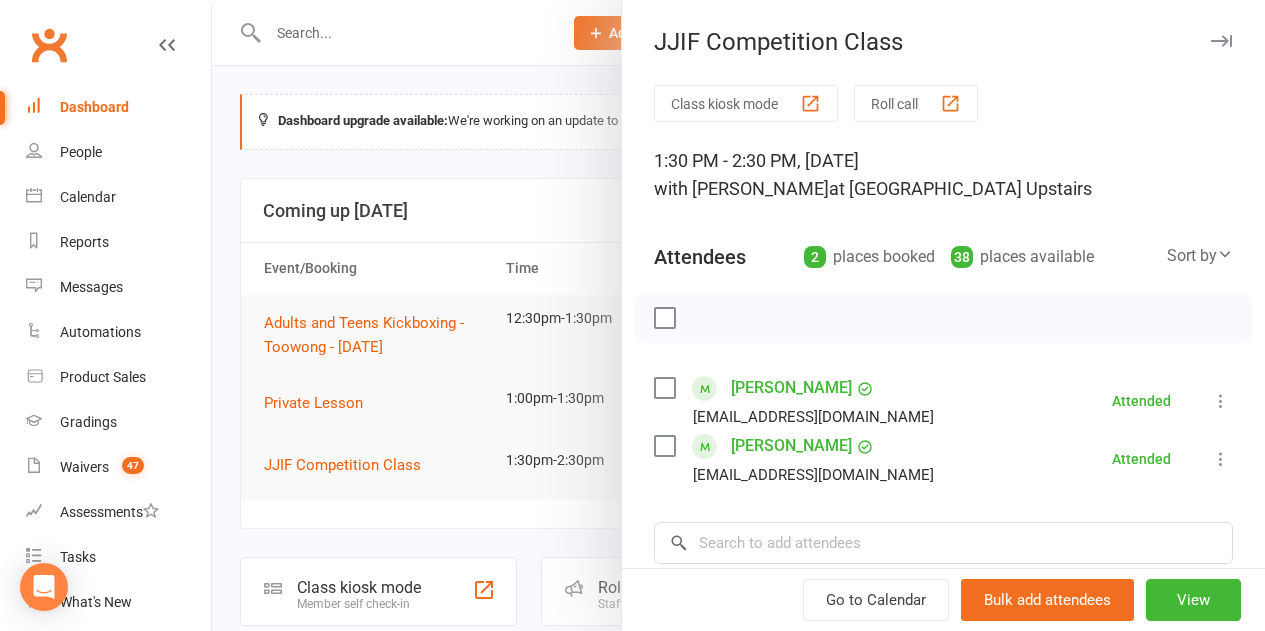 click at bounding box center (738, 315) 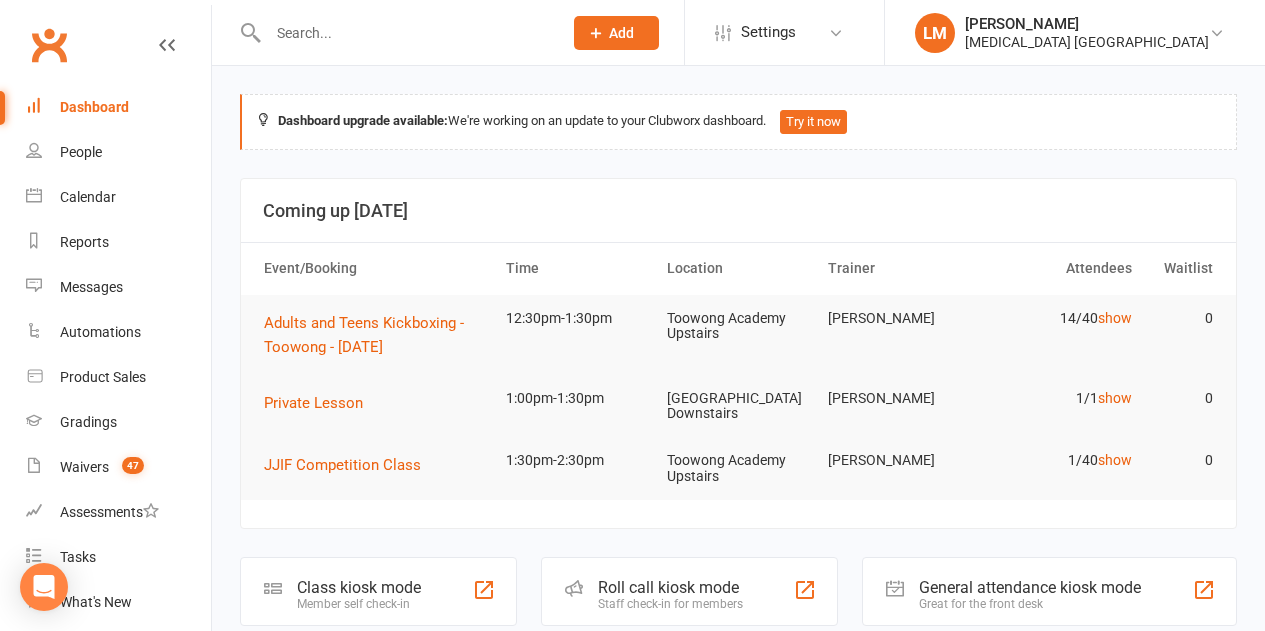 click at bounding box center [405, 33] 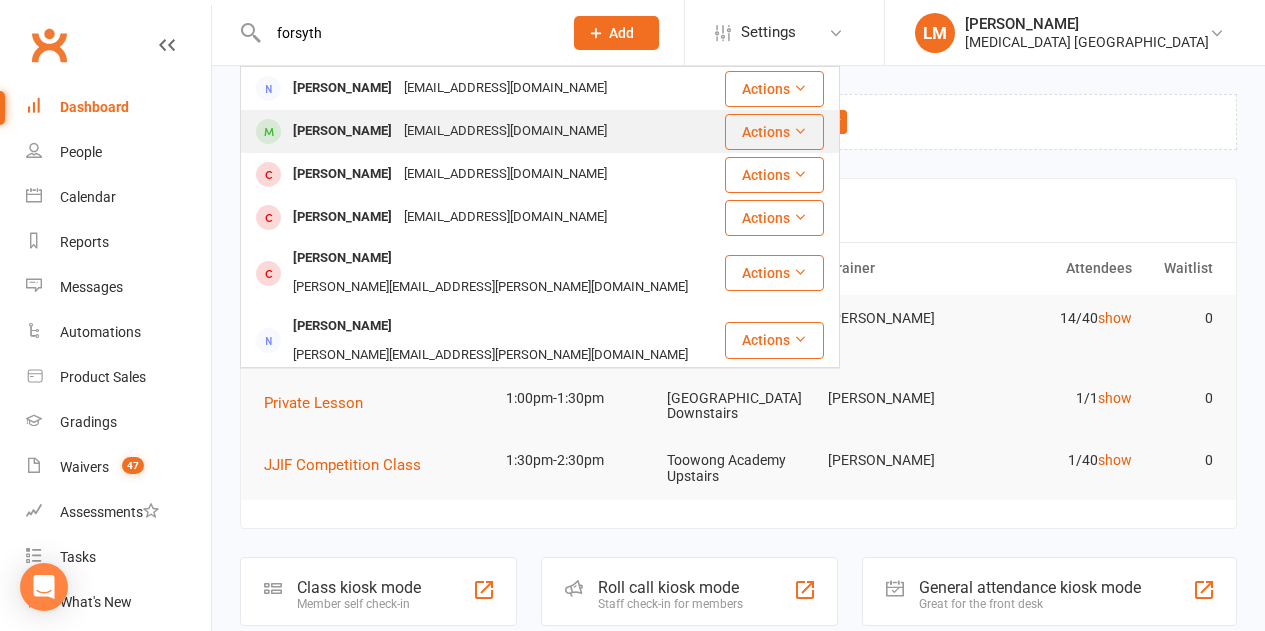 type on "forsyth" 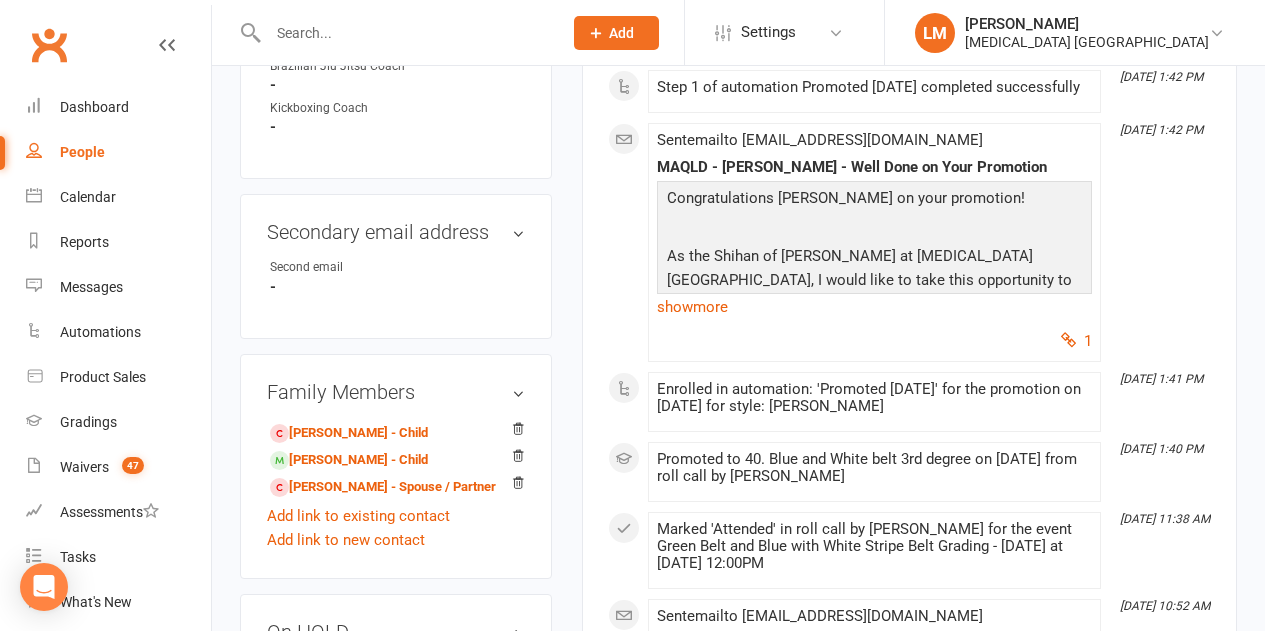 scroll, scrollTop: 1500, scrollLeft: 0, axis: vertical 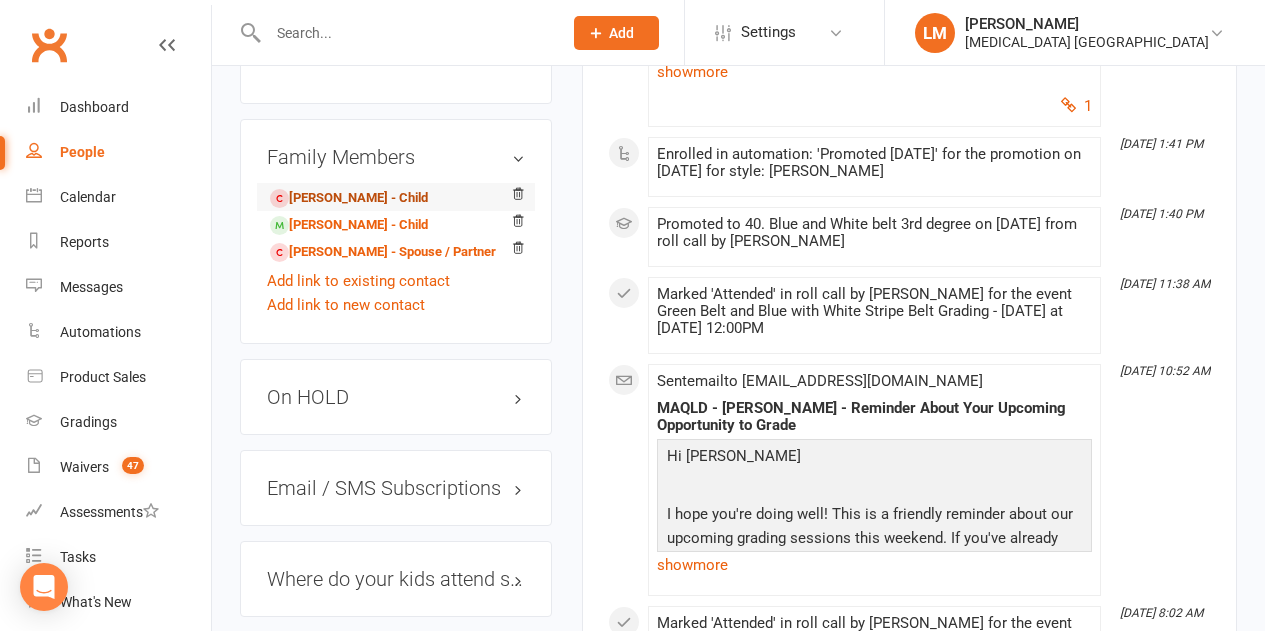 click on "[PERSON_NAME] - Child" at bounding box center (349, 198) 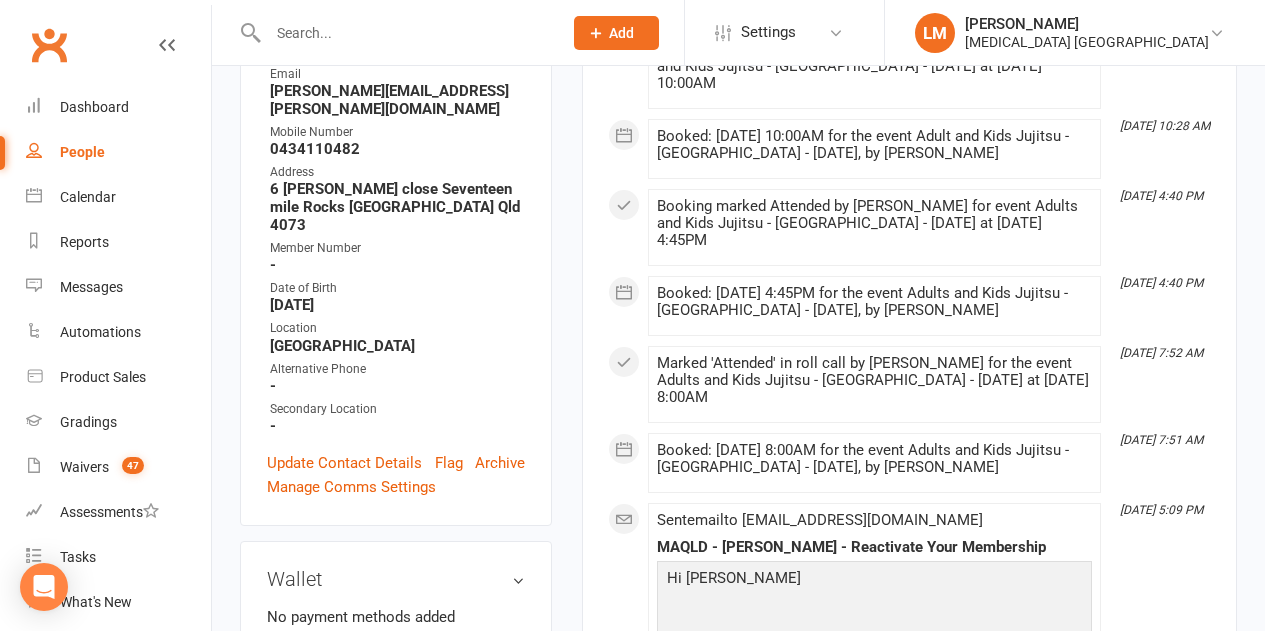 scroll, scrollTop: 700, scrollLeft: 0, axis: vertical 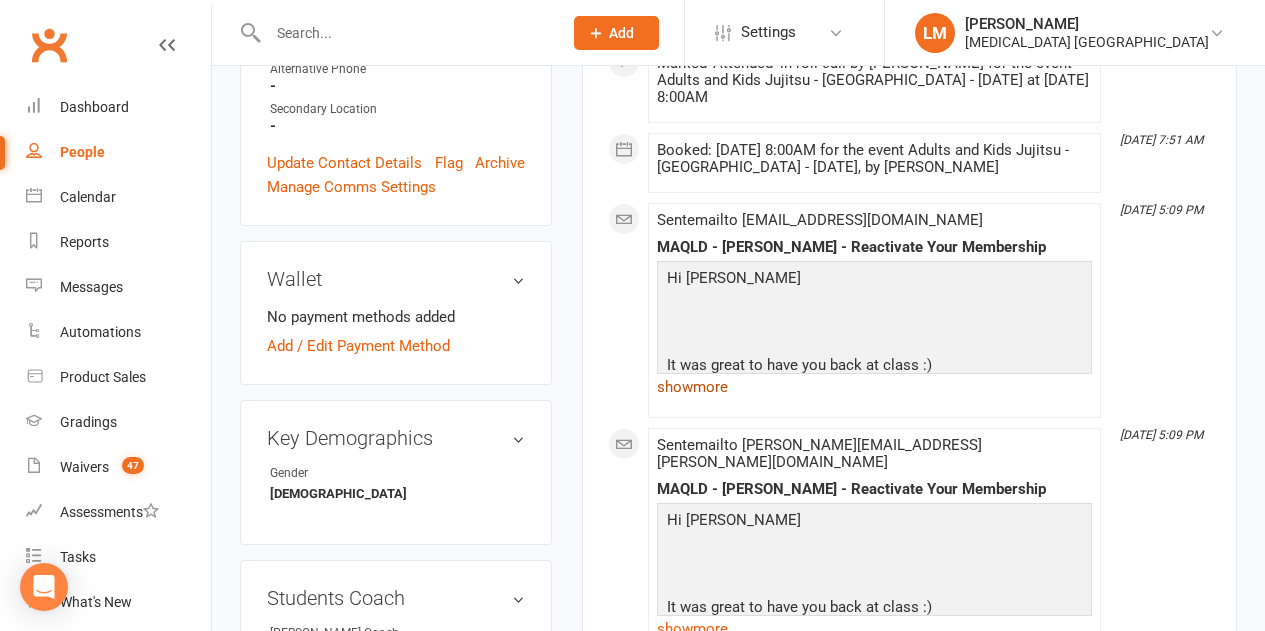 click on "show  more" at bounding box center [874, 387] 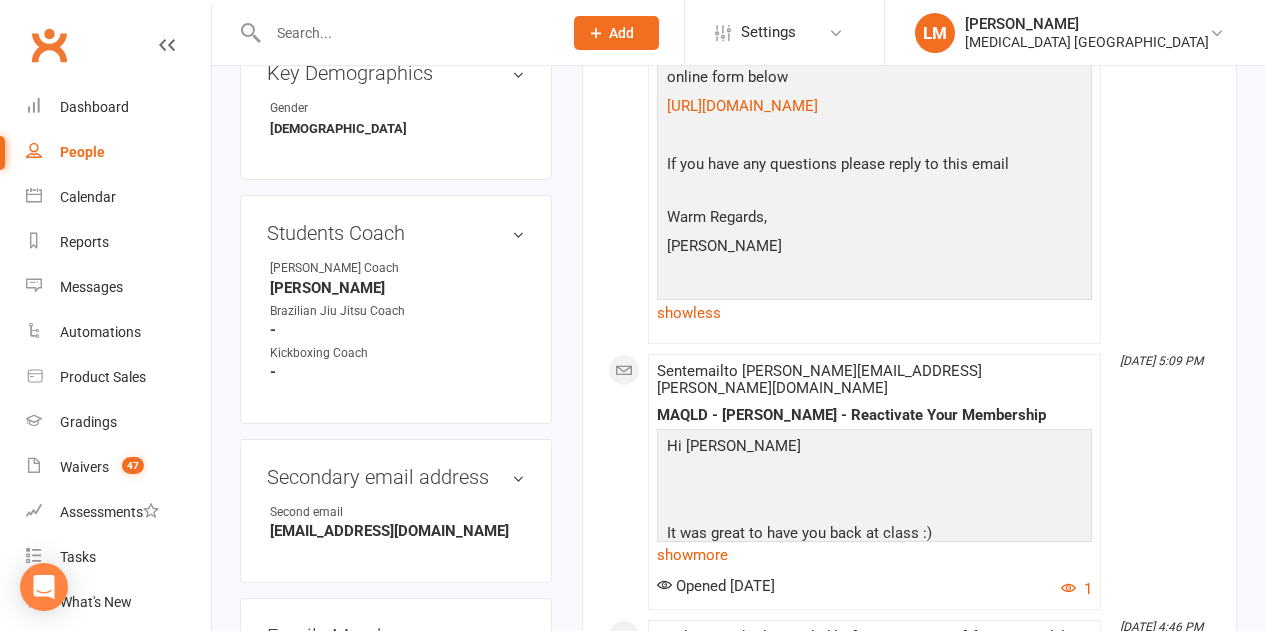 scroll, scrollTop: 1100, scrollLeft: 0, axis: vertical 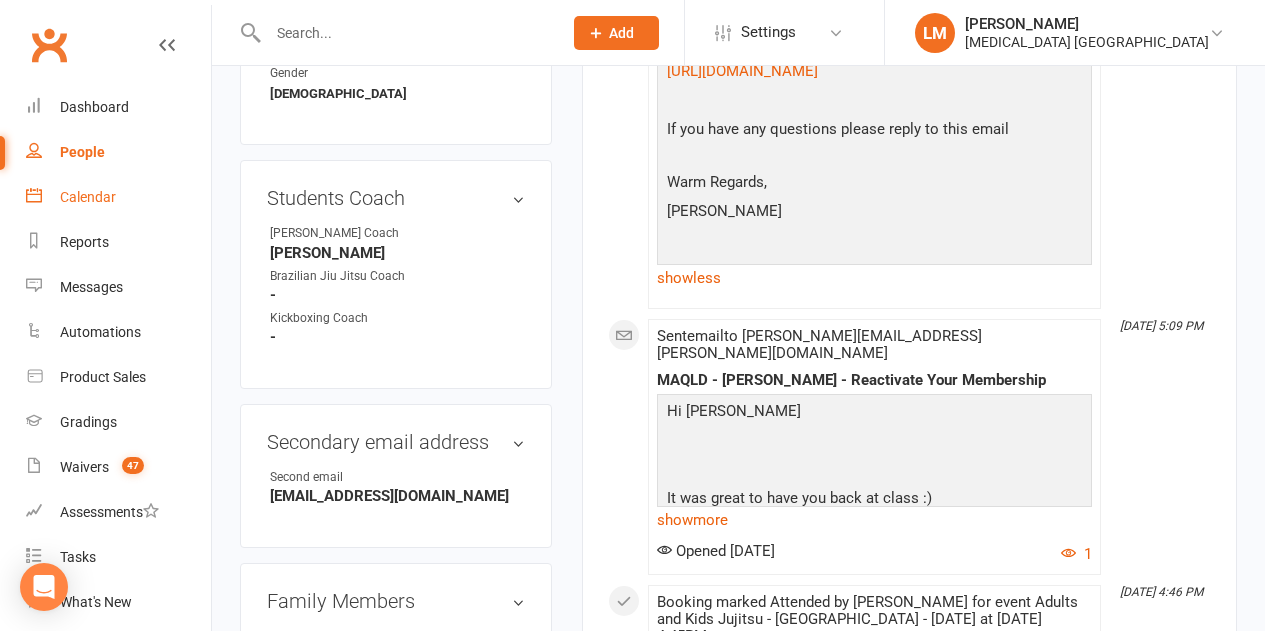 click on "Calendar" at bounding box center [118, 197] 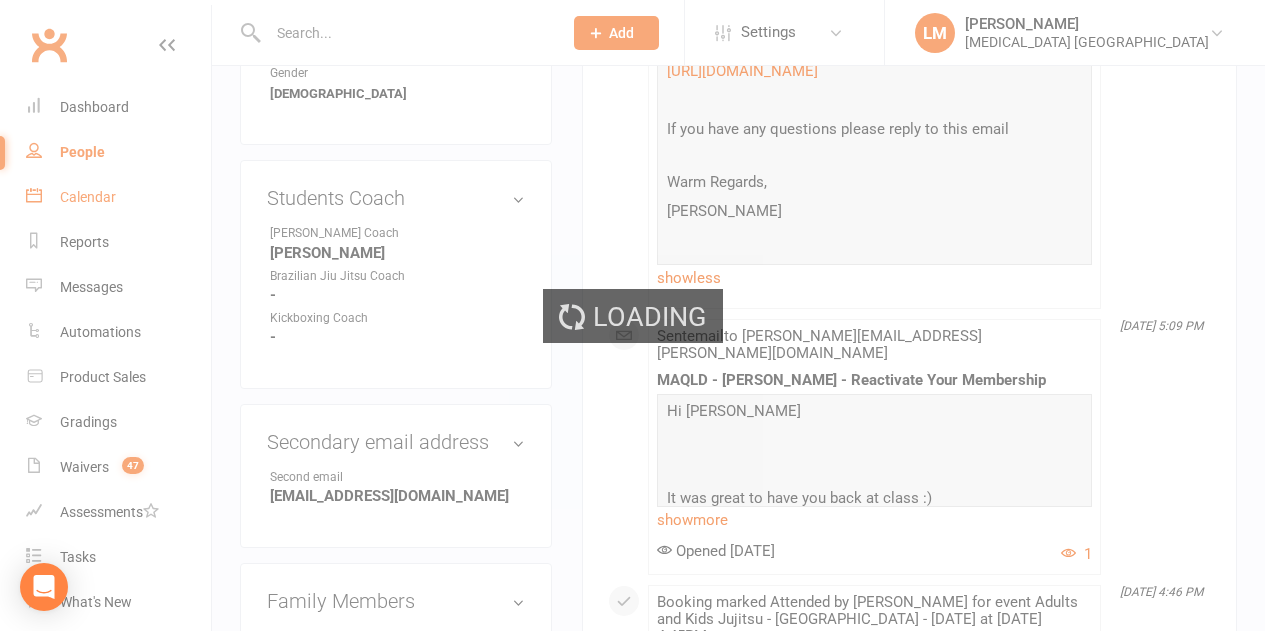 scroll, scrollTop: 0, scrollLeft: 0, axis: both 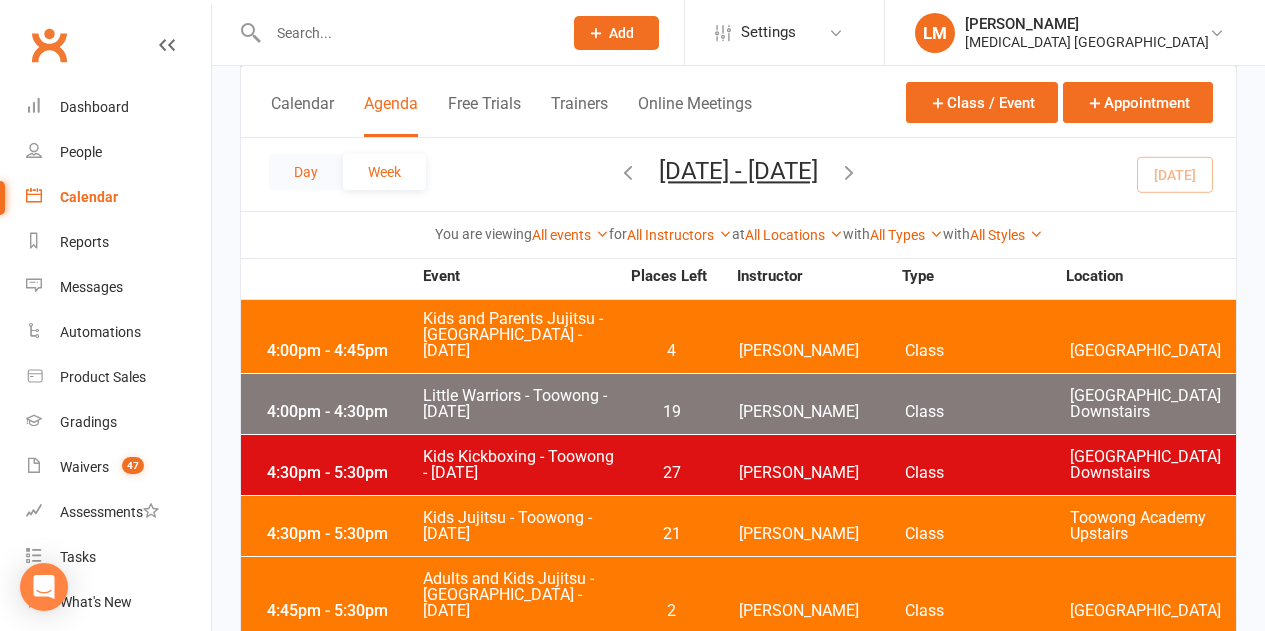 click on "Day" at bounding box center [306, 172] 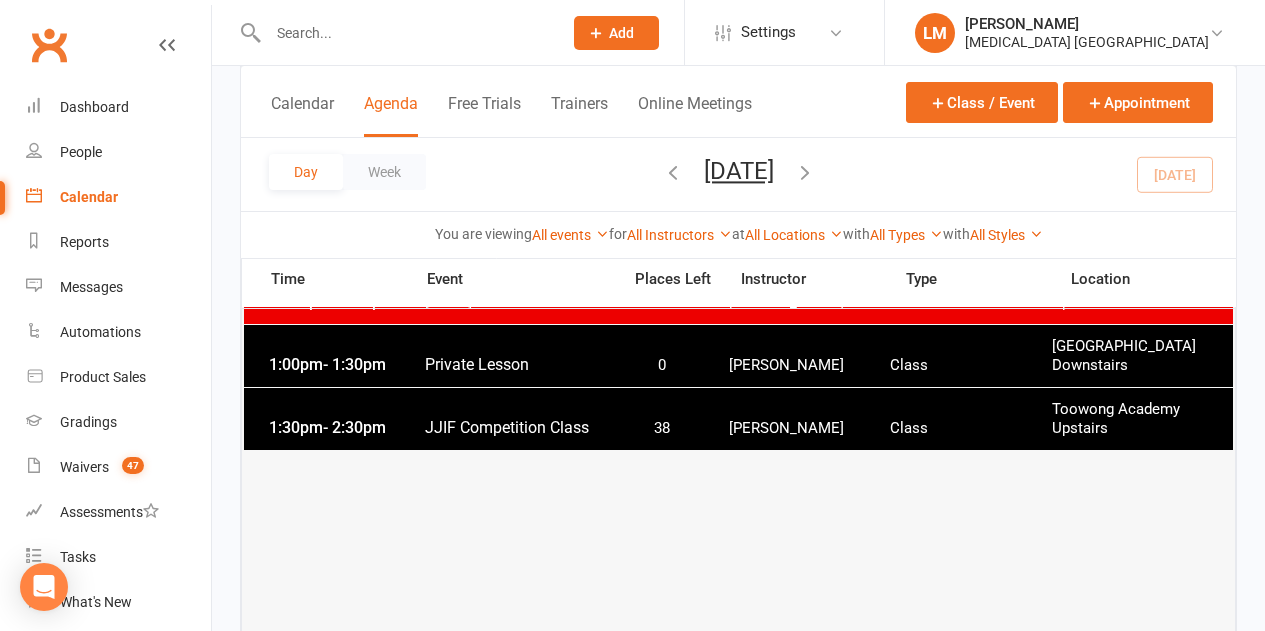 scroll, scrollTop: 1500, scrollLeft: 0, axis: vertical 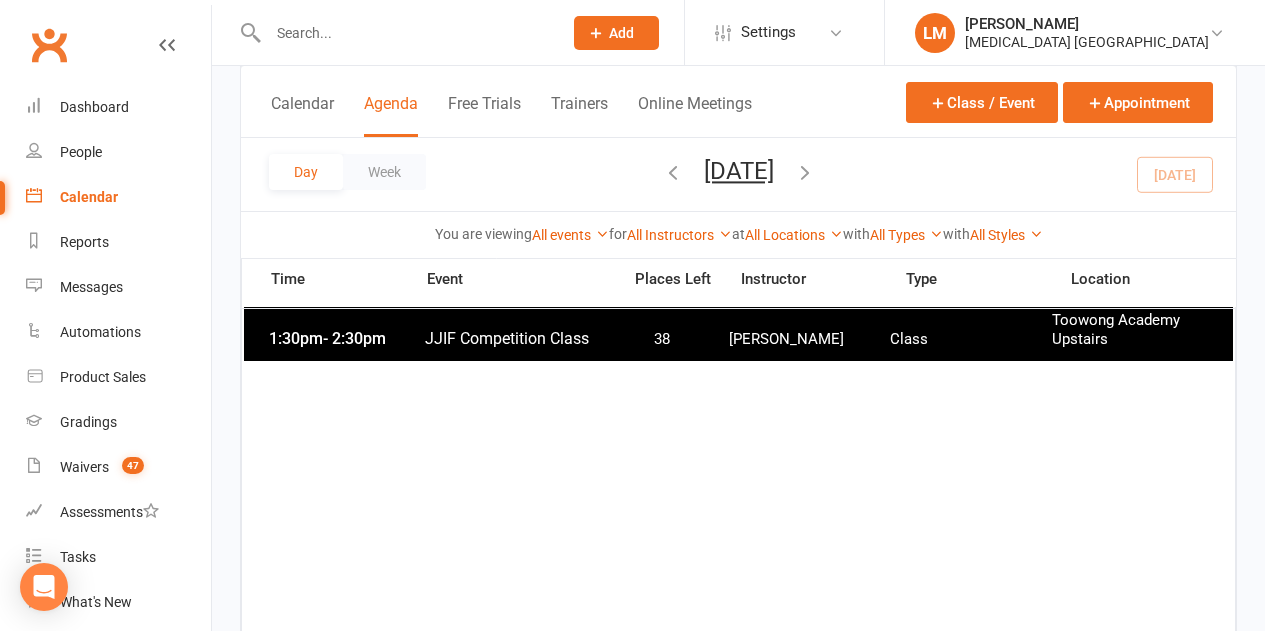 click on "JJIF Competition Class" at bounding box center [516, 338] 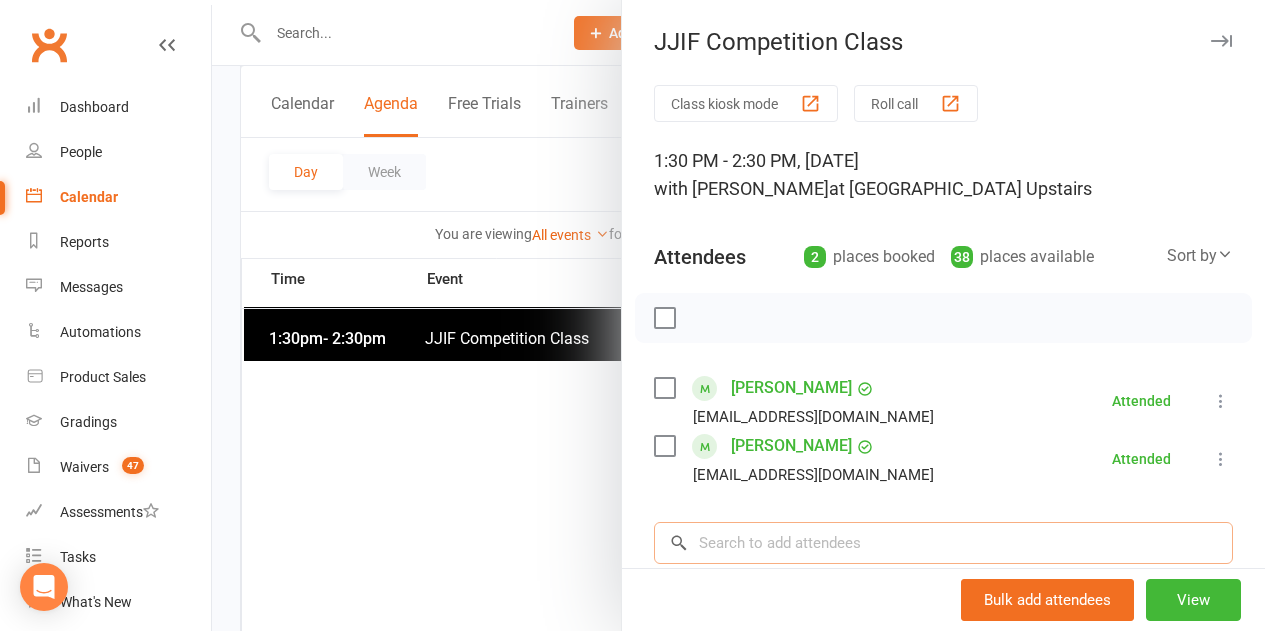 click at bounding box center (943, 543) 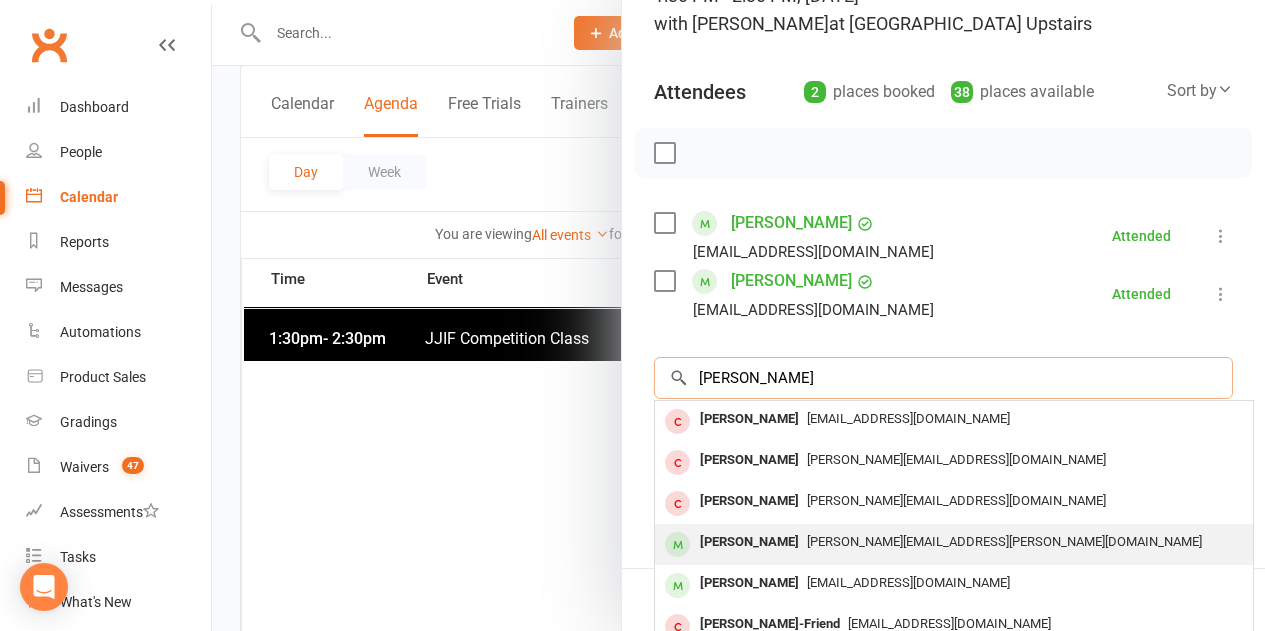 scroll, scrollTop: 200, scrollLeft: 0, axis: vertical 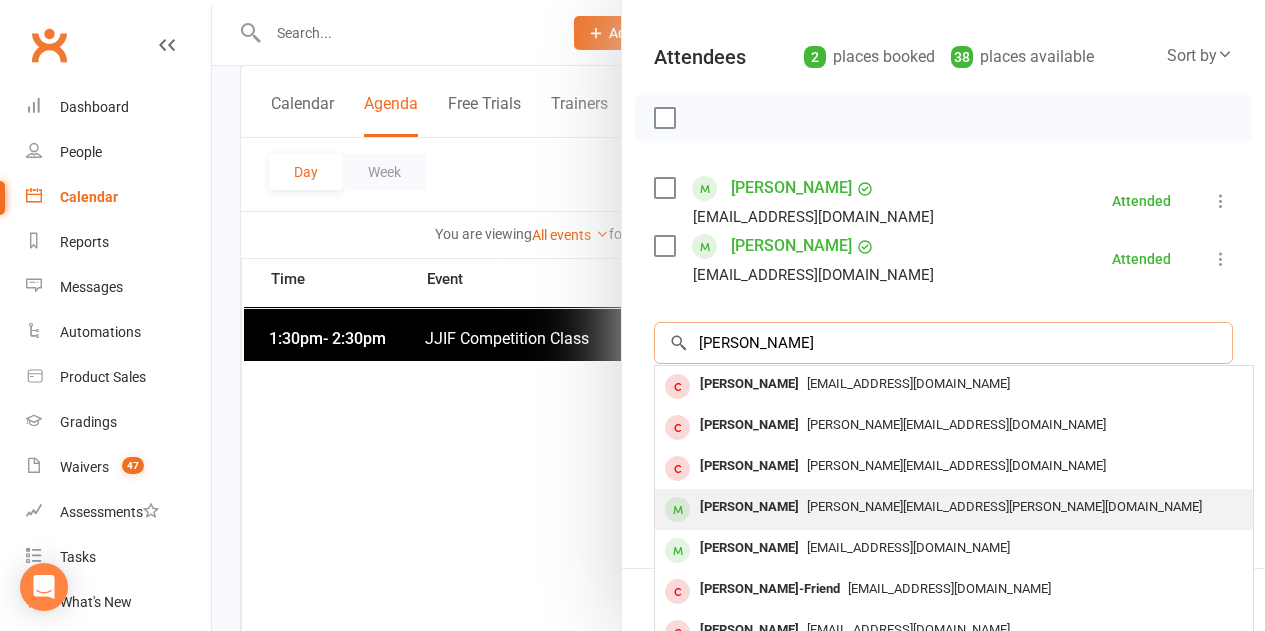type on "[PERSON_NAME]" 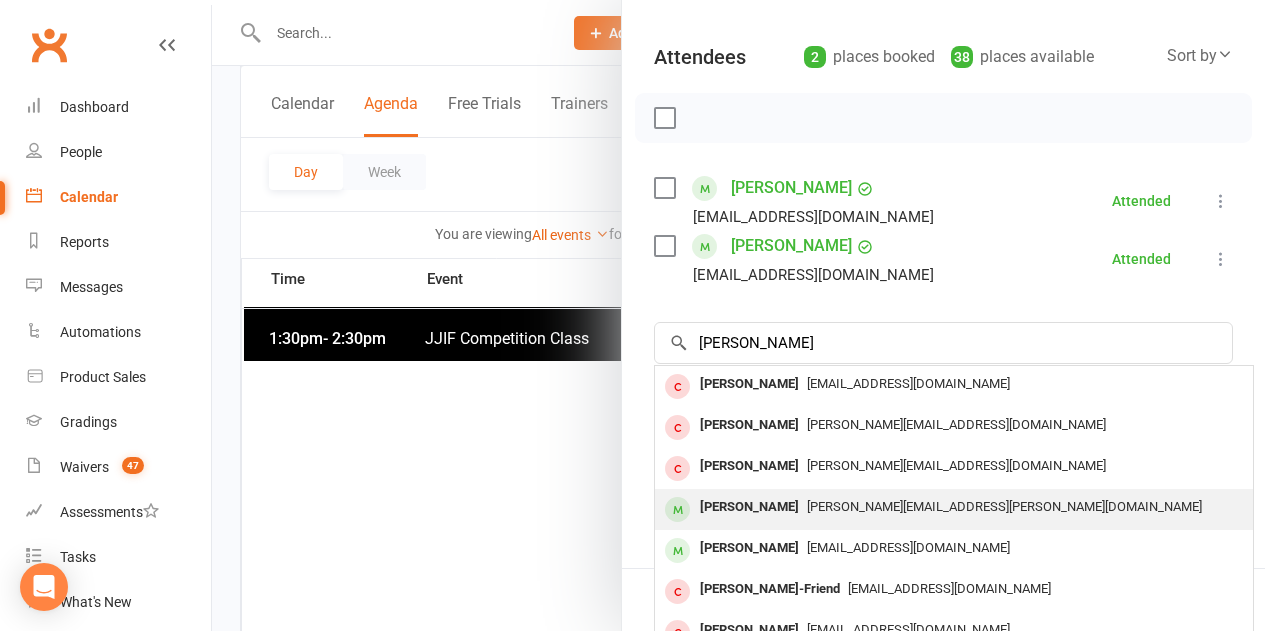 click on "[PERSON_NAME] Forrester [EMAIL_ADDRESS][PERSON_NAME][DOMAIN_NAME]" at bounding box center (954, 509) 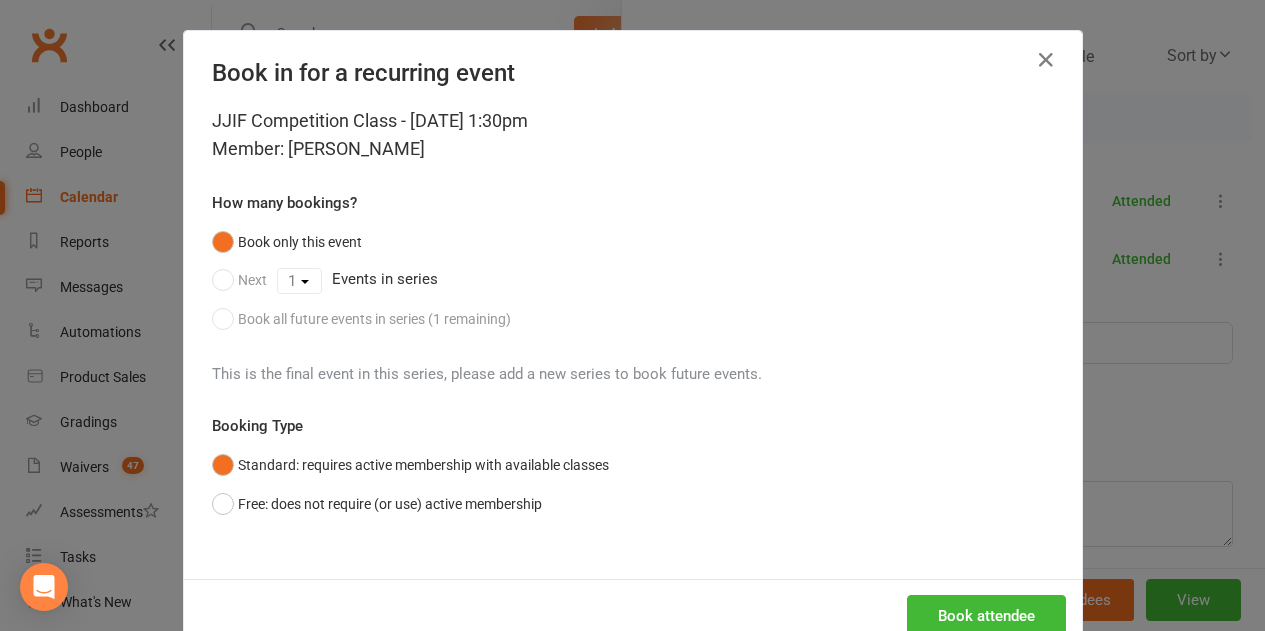 click on "Book attendee" at bounding box center (633, 616) 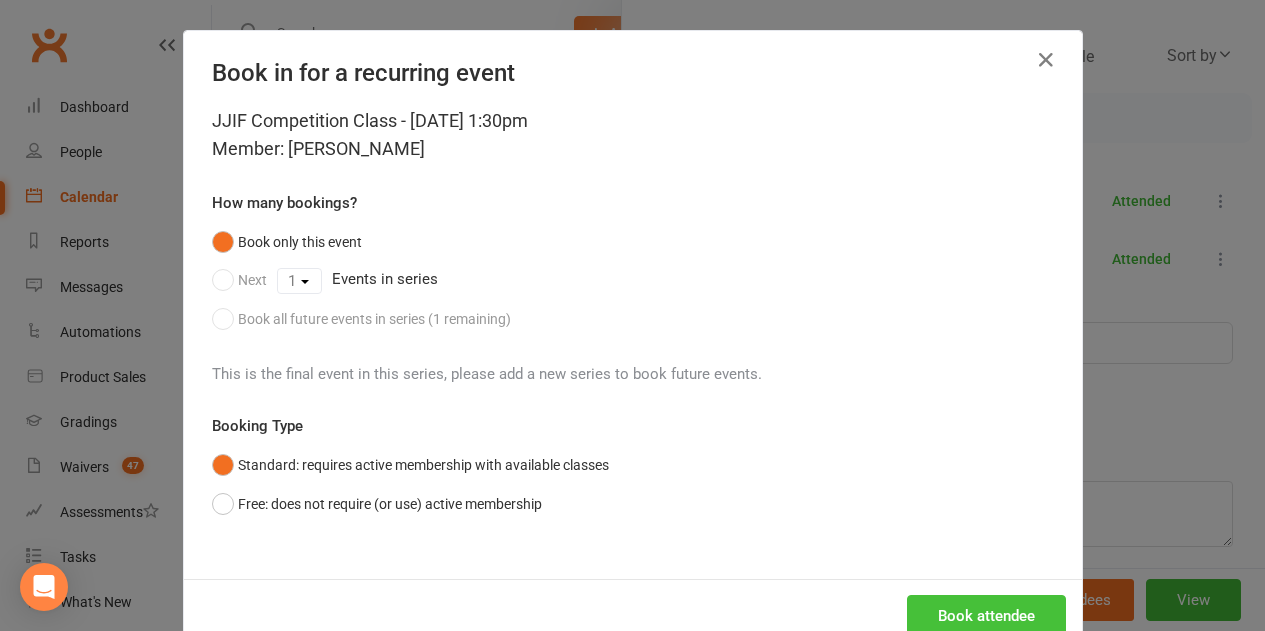click on "Book attendee" at bounding box center [986, 616] 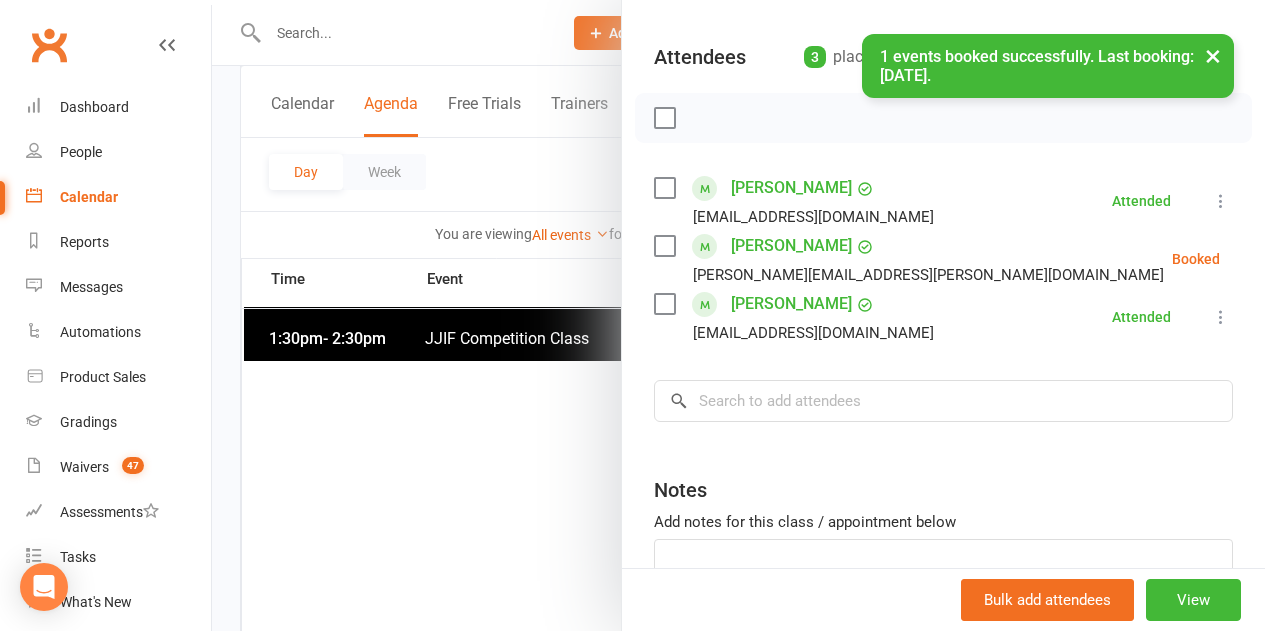 drag, startPoint x: 1196, startPoint y: 278, endPoint x: 1189, endPoint y: 291, distance: 14.764823 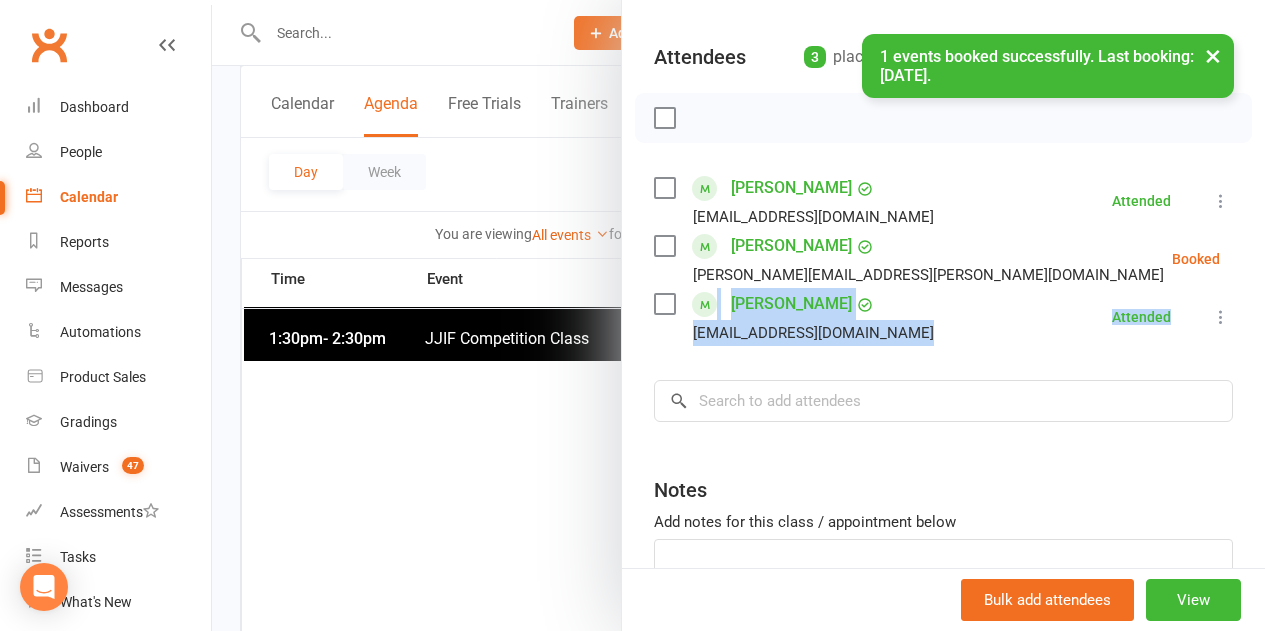 click on "[PERSON_NAME] Forrester  [EMAIL_ADDRESS][PERSON_NAME][DOMAIN_NAME] Booked More info  Remove  Check in  Mark absent  Send message  All bookings for series" at bounding box center [943, 259] 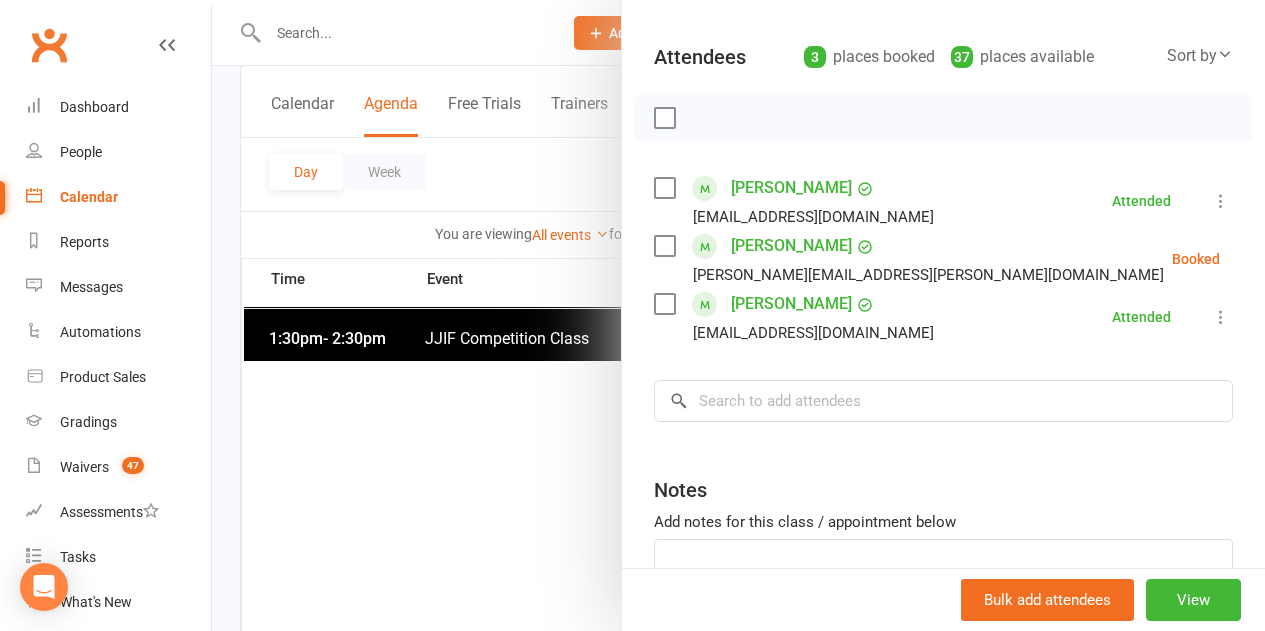click at bounding box center (1270, 259) 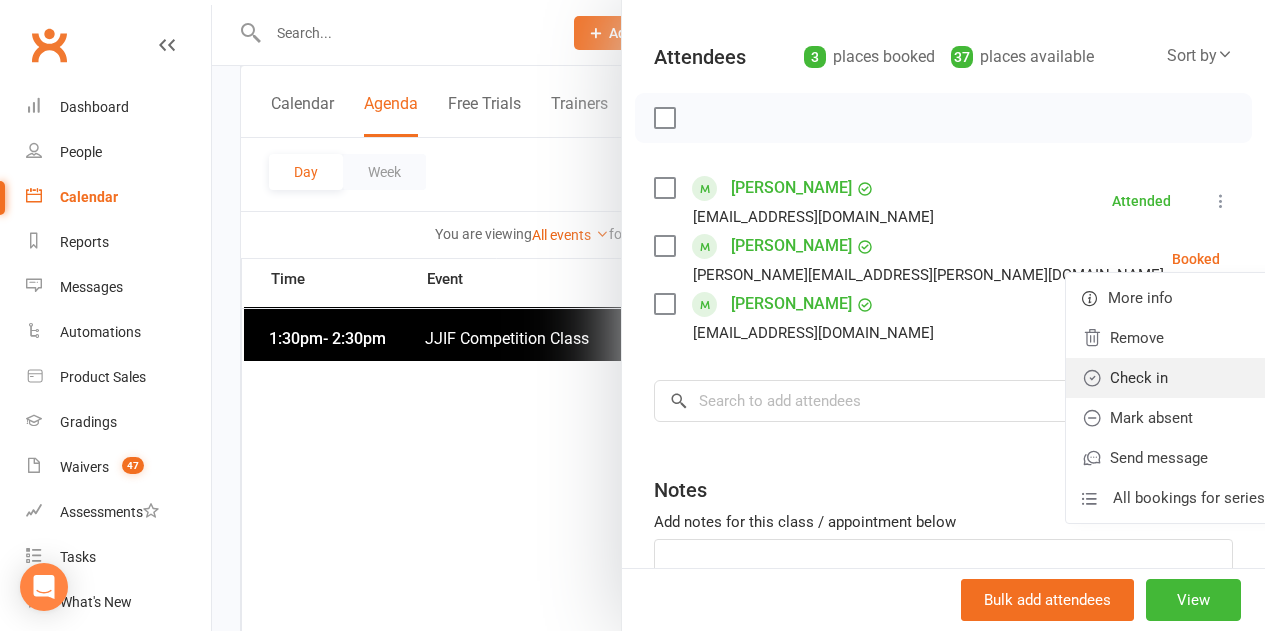 click on "Check in" at bounding box center [1173, 378] 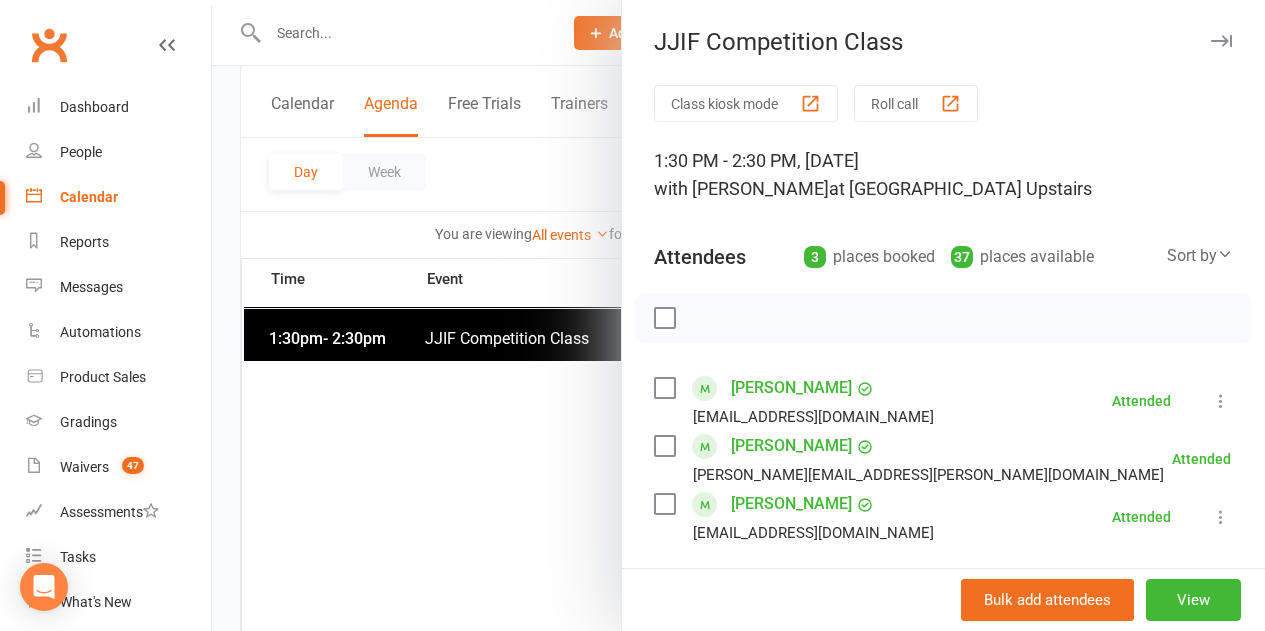scroll, scrollTop: 100, scrollLeft: 0, axis: vertical 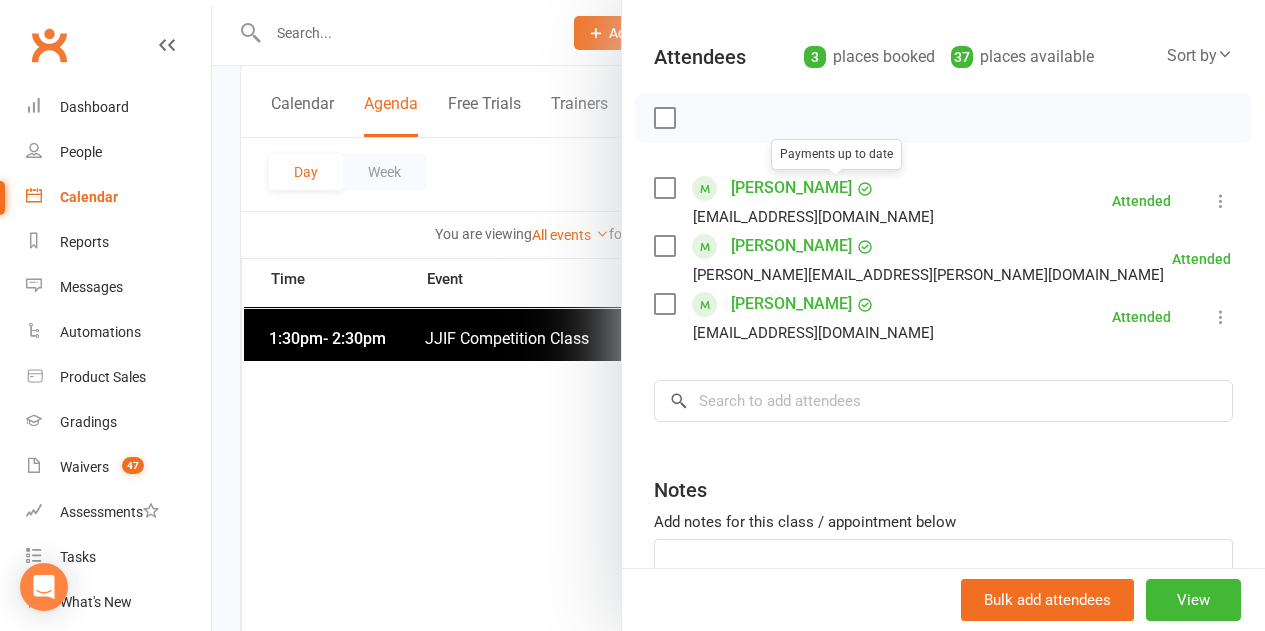 click at bounding box center (943, 118) 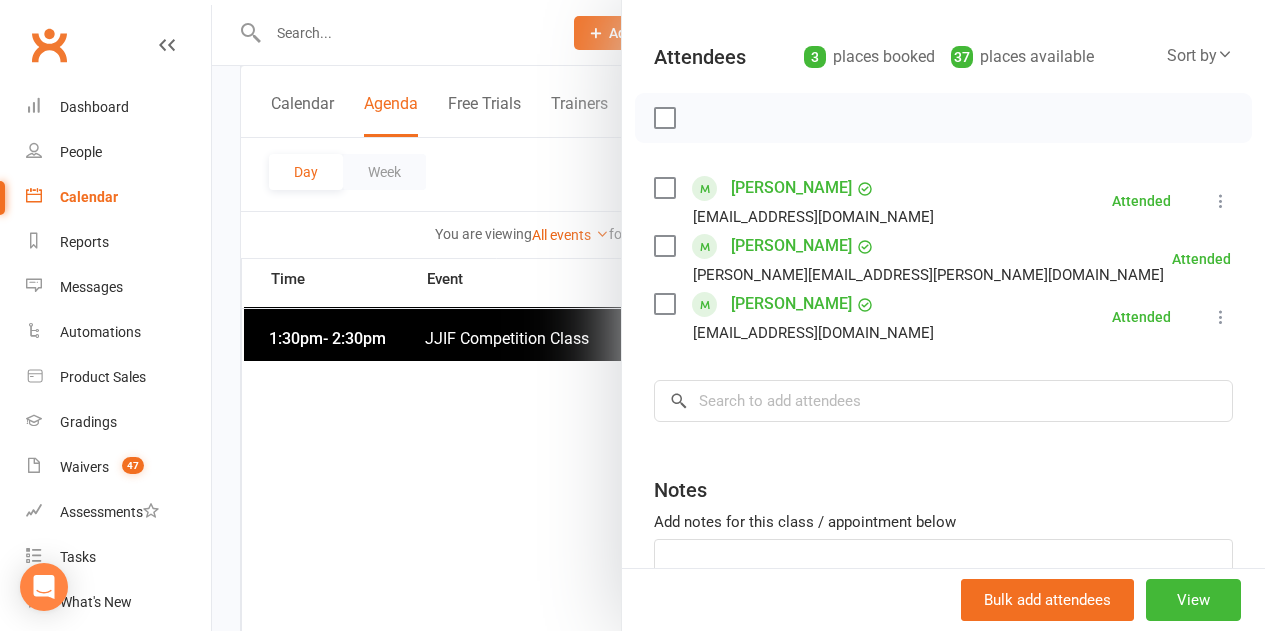 click on "Class kiosk mode  Roll call  1:30 PM - 2:30 PM, [DATE] with [PERSON_NAME]  at  [GEOGRAPHIC_DATA] Upstairs  Attendees  3  places booked 37  places available Sort by  Last name  First name  Booking created    [PERSON_NAME]  [PERSON_NAME][EMAIL_ADDRESS][DOMAIN_NAME] Attended More info  Remove  Mark absent  Undo check-in  Send message  All bookings for series    [PERSON_NAME] Forrester  [EMAIL_ADDRESS][PERSON_NAME][DOMAIN_NAME] Attended More info  Remove  Mark absent  Undo check-in  Send message  All bookings for series    [PERSON_NAME]  [EMAIL_ADDRESS][DOMAIN_NAME] Attended More info  Remove  [PERSON_NAME] absent  Undo check-in  Send message  All bookings for series  × No results [PERSON_NAME] [EMAIL_ADDRESS][DOMAIN_NAME] [PERSON_NAME] [PERSON_NAME][EMAIL_ADDRESS][DOMAIN_NAME] [PERSON_NAME] [PERSON_NAME][EMAIL_ADDRESS][DOMAIN_NAME] [PERSON_NAME] Forrester [EMAIL_ADDRESS][PERSON_NAME][DOMAIN_NAME] [PERSON_NAME] [EMAIL_ADDRESS][DOMAIN_NAME] [PERSON_NAME]-Friend [PERSON_NAME][EMAIL_ADDRESS][DOMAIN_NAME] [PERSON_NAME] [EMAIL_ADDRESS][DOMAIN_NAME] [PERSON_NAME] Jenkinson [EMAIL_ADDRESS][DOMAIN_NAME] [PERSON_NAME] [PERSON_NAME][EMAIL_ADDRESS][PERSON_NAME][DOMAIN_NAME] [PERSON_NAME] [PERSON_NAME][EMAIL_ADDRESS][DOMAIN_NAME]" at bounding box center [943, 295] 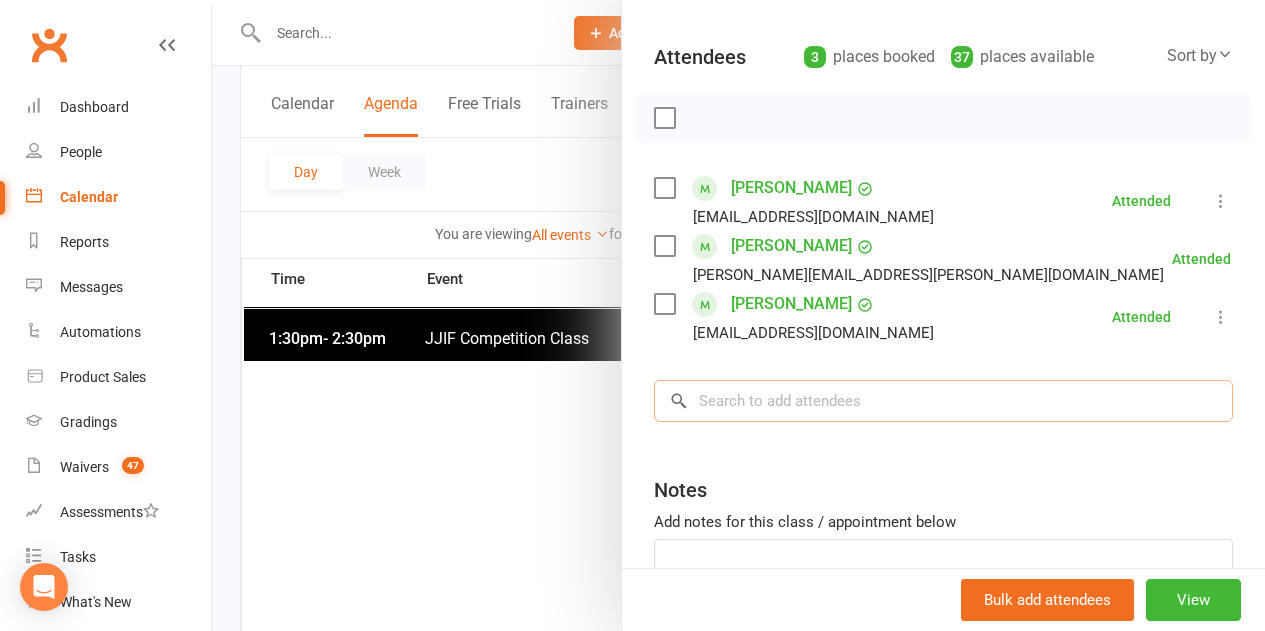 click at bounding box center (943, 401) 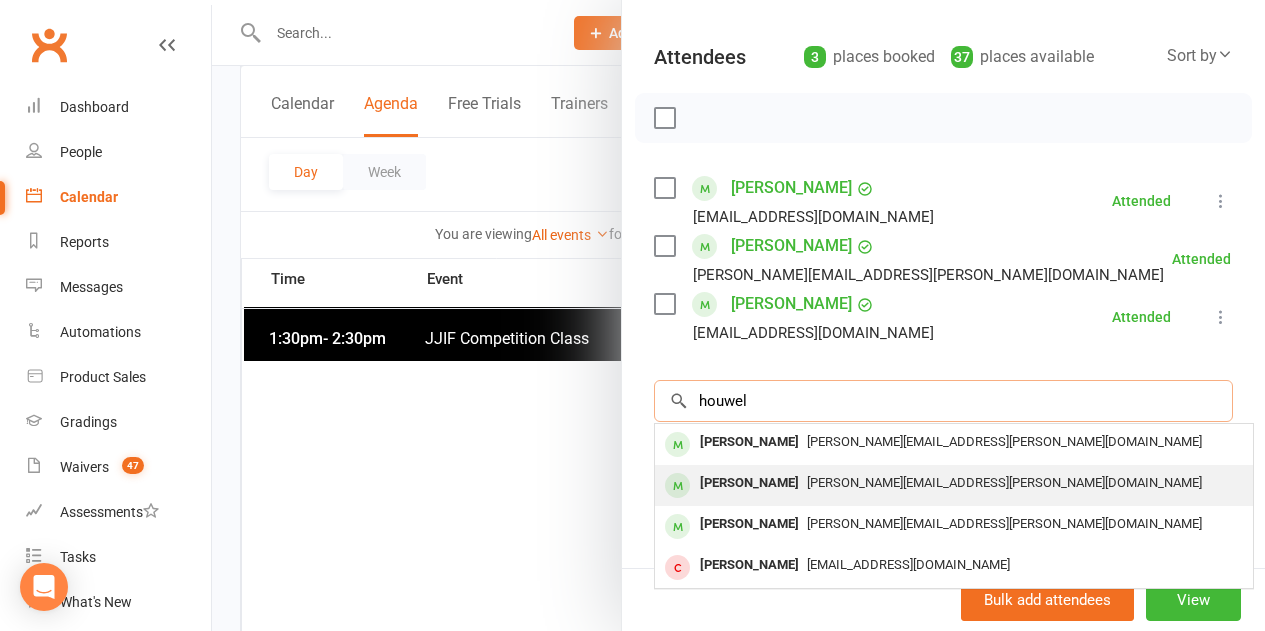 type on "houwel" 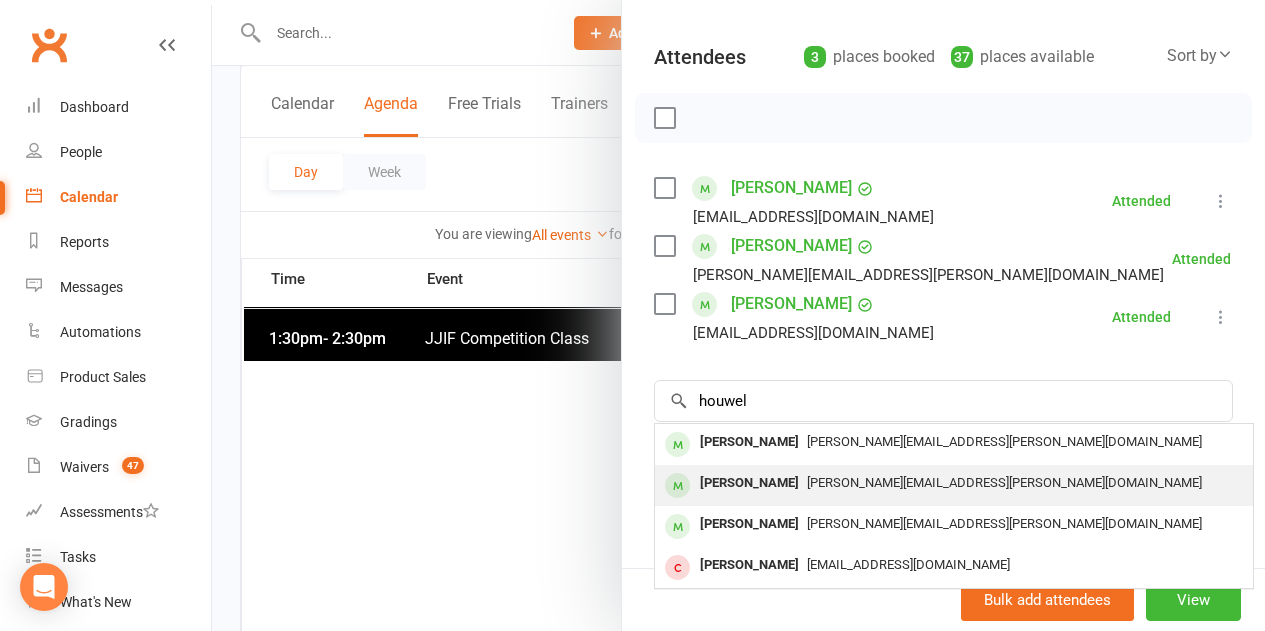 click on "[PERSON_NAME]" at bounding box center [749, 483] 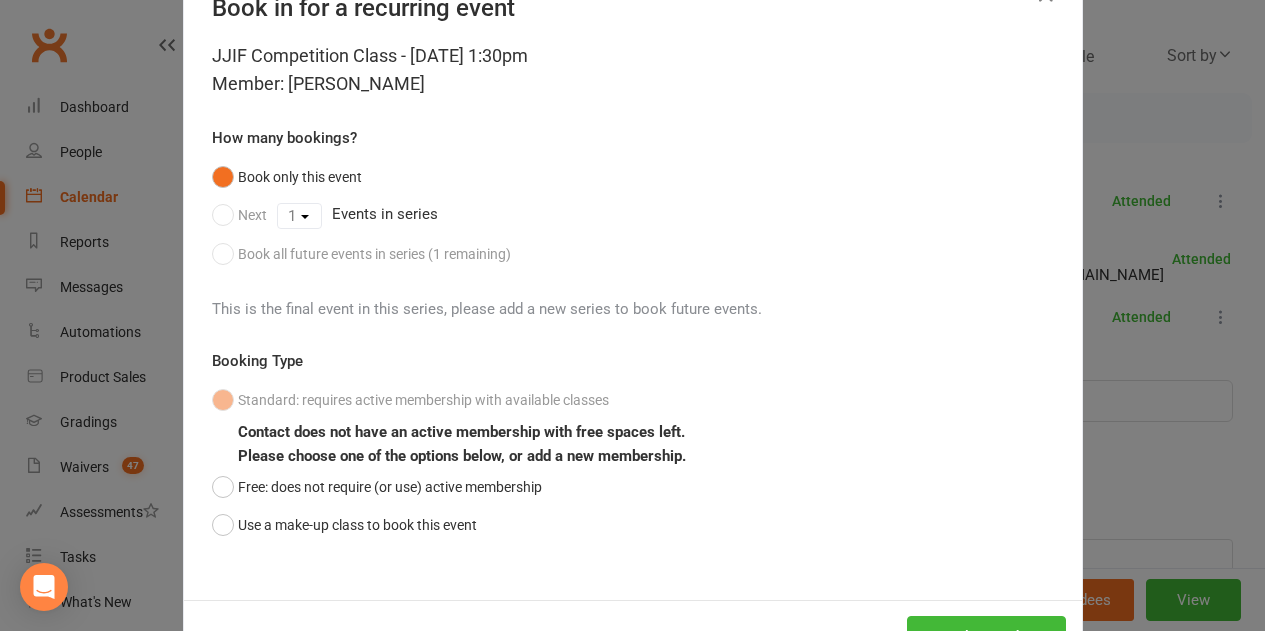 scroll, scrollTop: 100, scrollLeft: 0, axis: vertical 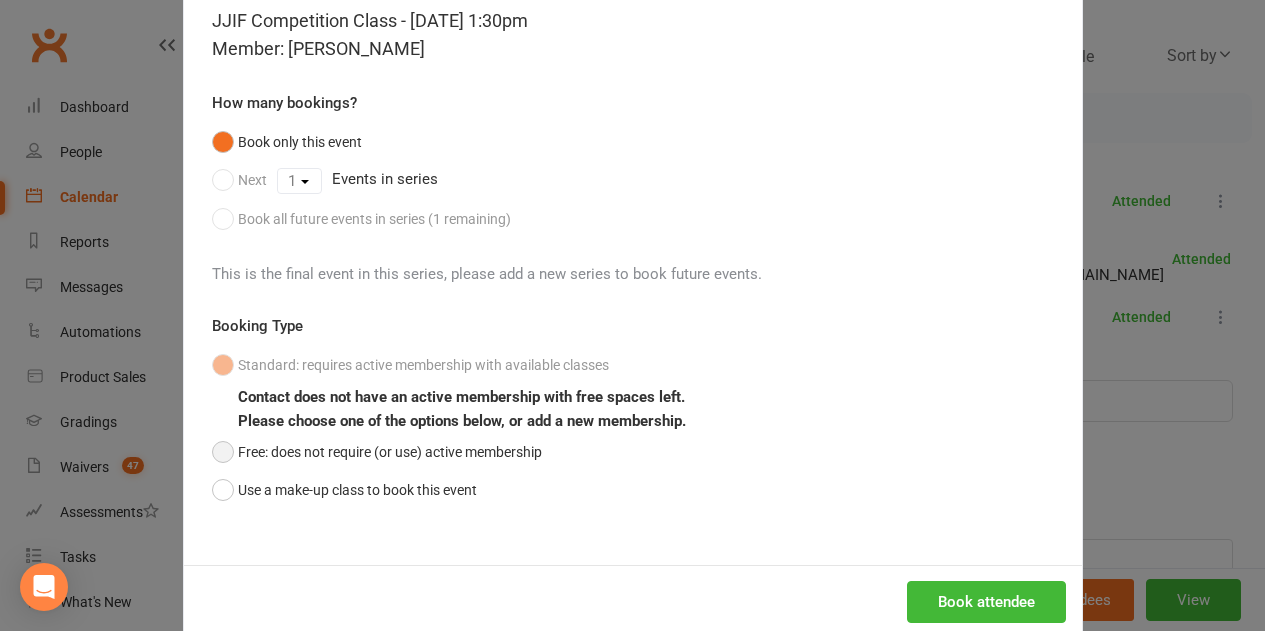 click on "Free: does not require (or use) active membership" at bounding box center (377, 452) 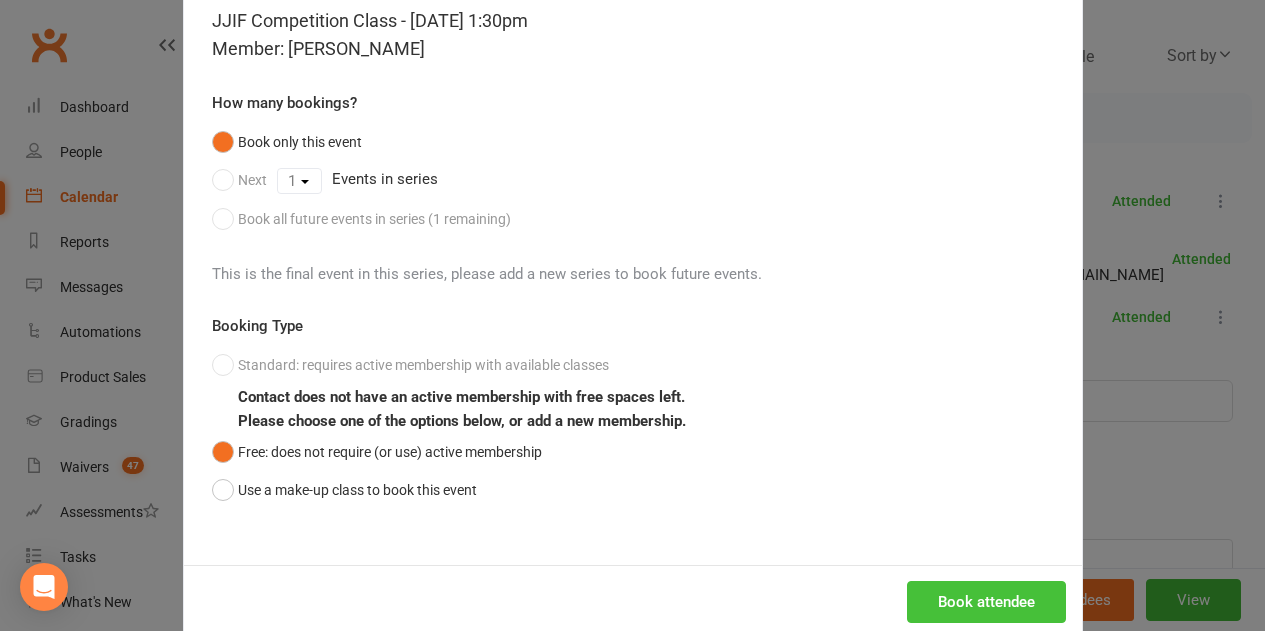 click on "Book attendee" at bounding box center [986, 602] 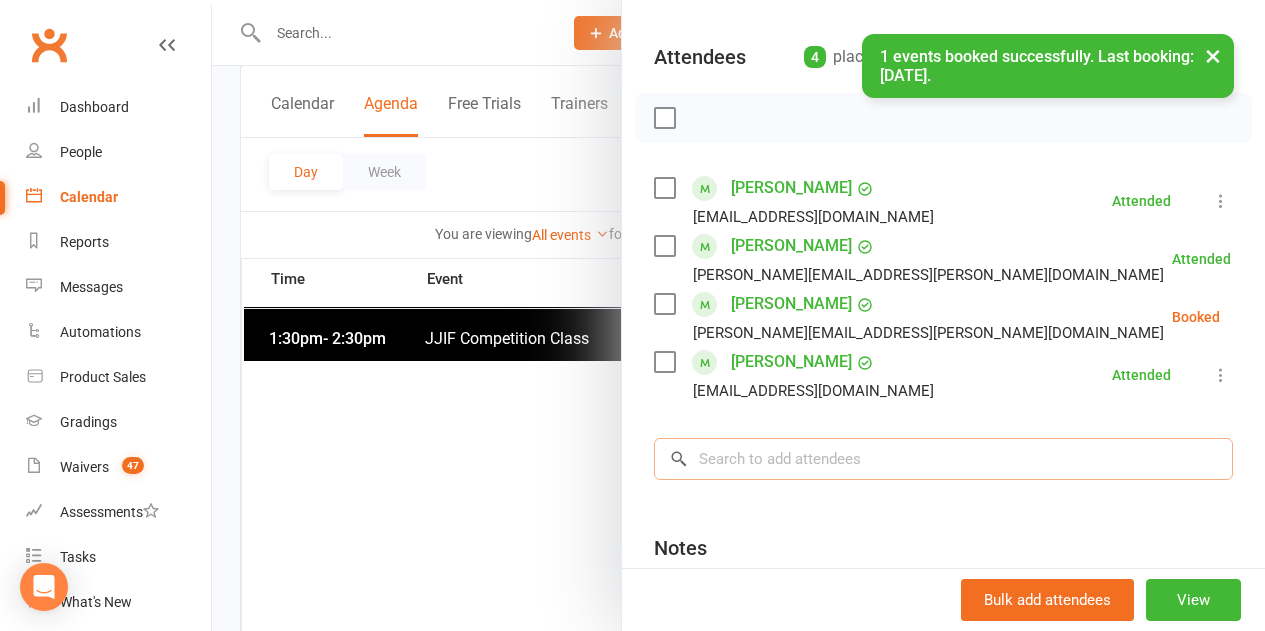 click at bounding box center (943, 459) 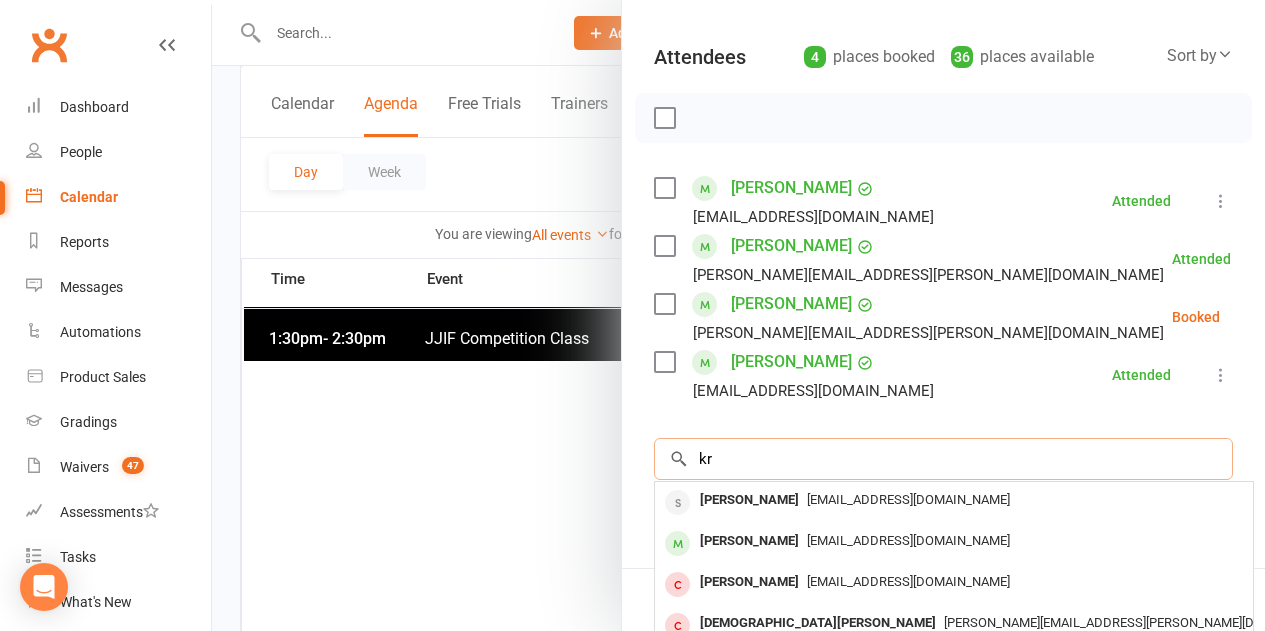 type on "k" 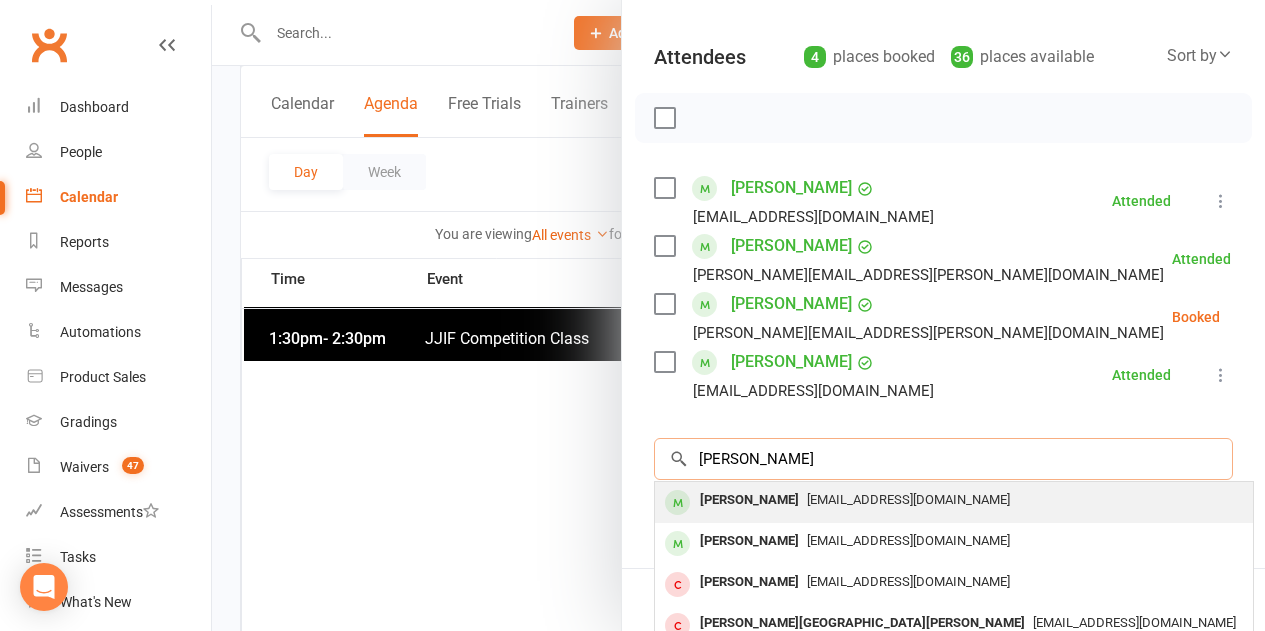 type on "[PERSON_NAME]" 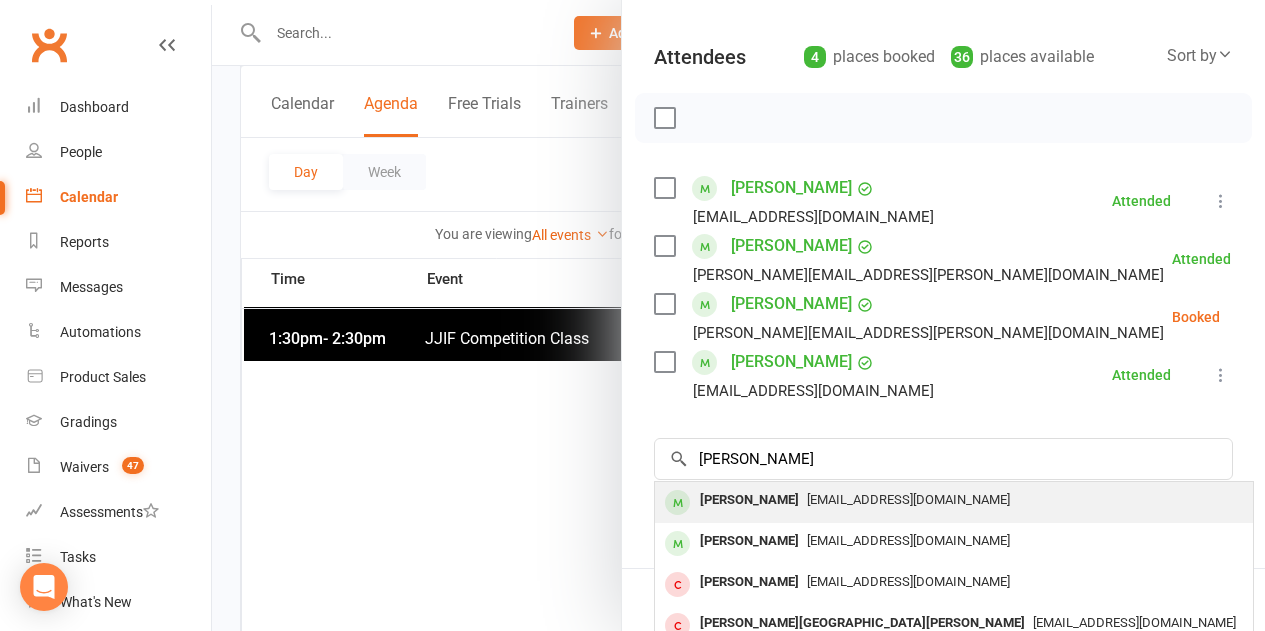 click on "[EMAIL_ADDRESS][DOMAIN_NAME]" at bounding box center [908, 499] 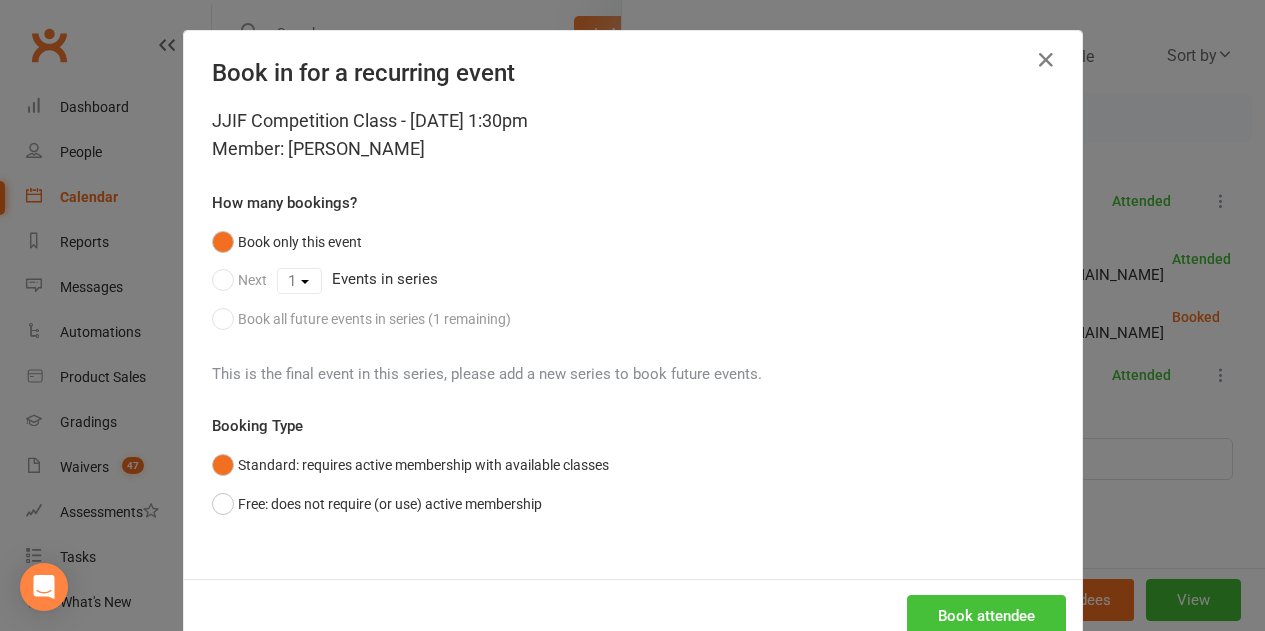 click on "Book attendee" at bounding box center [986, 616] 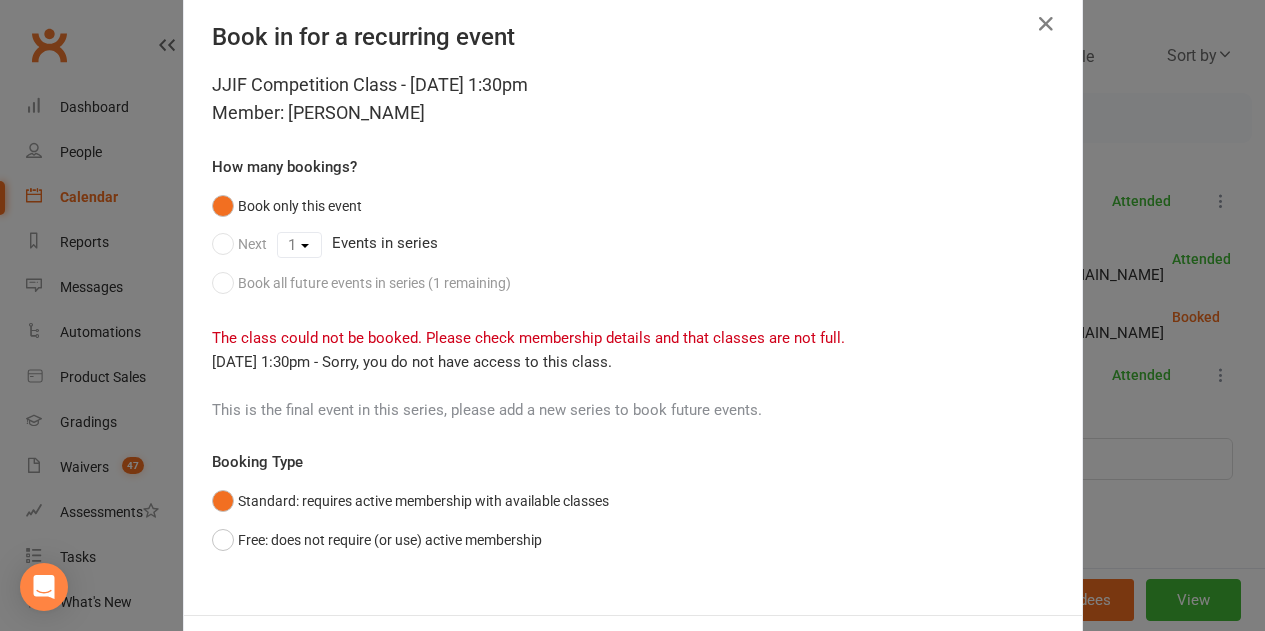 scroll, scrollTop: 100, scrollLeft: 0, axis: vertical 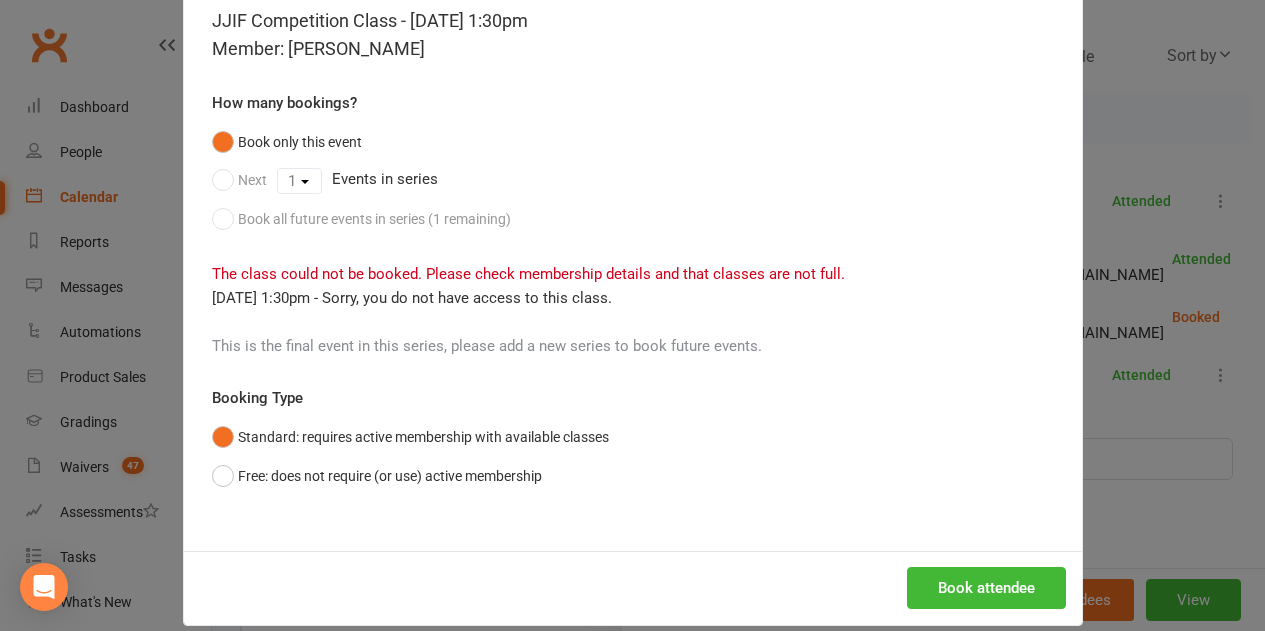 click on "Book in for a recurring event JJIF Competition Class - [DATE] 1:30pm Member: [PERSON_NAME] How many bookings? Book only this event Next 1 Events in series Book all future events in series (1 remaining) The class could not be booked. Please check membership details and that classes are not full.  [DATE] 1:30pm - Sorry, you do not have access to this class. This is the final event in this series, please add a new series to book future events. Booking Type Standard: requires active membership with available classes Free: does not require (or use) active membership Book attendee" at bounding box center (632, 315) 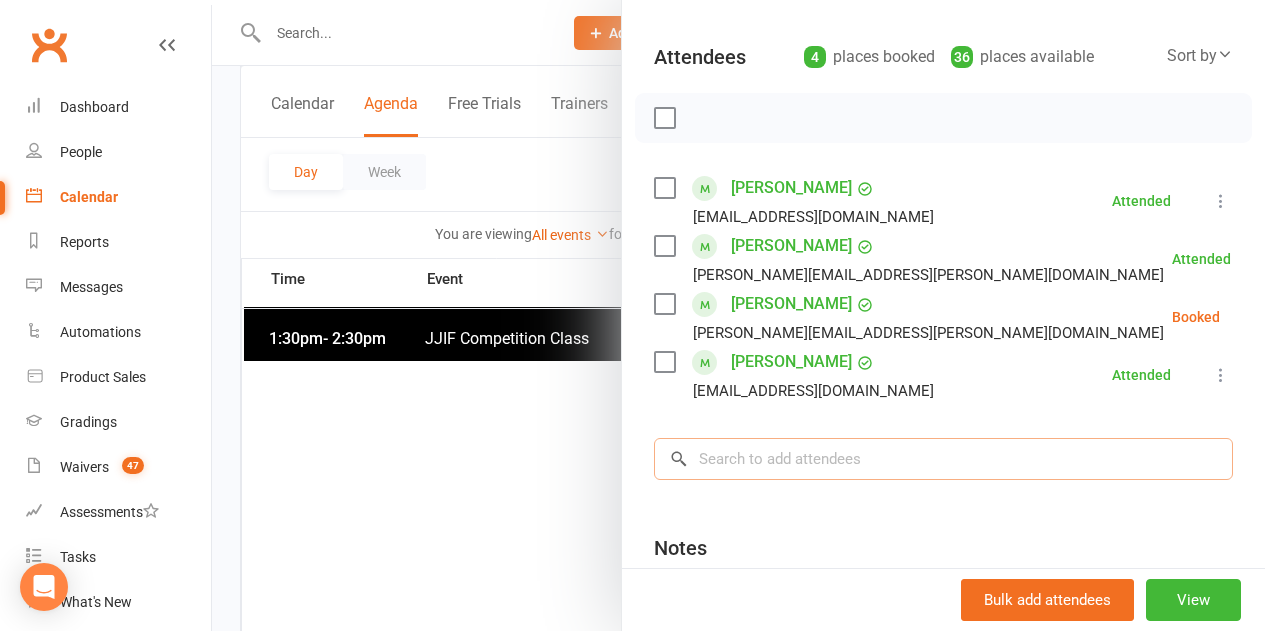 click at bounding box center [943, 459] 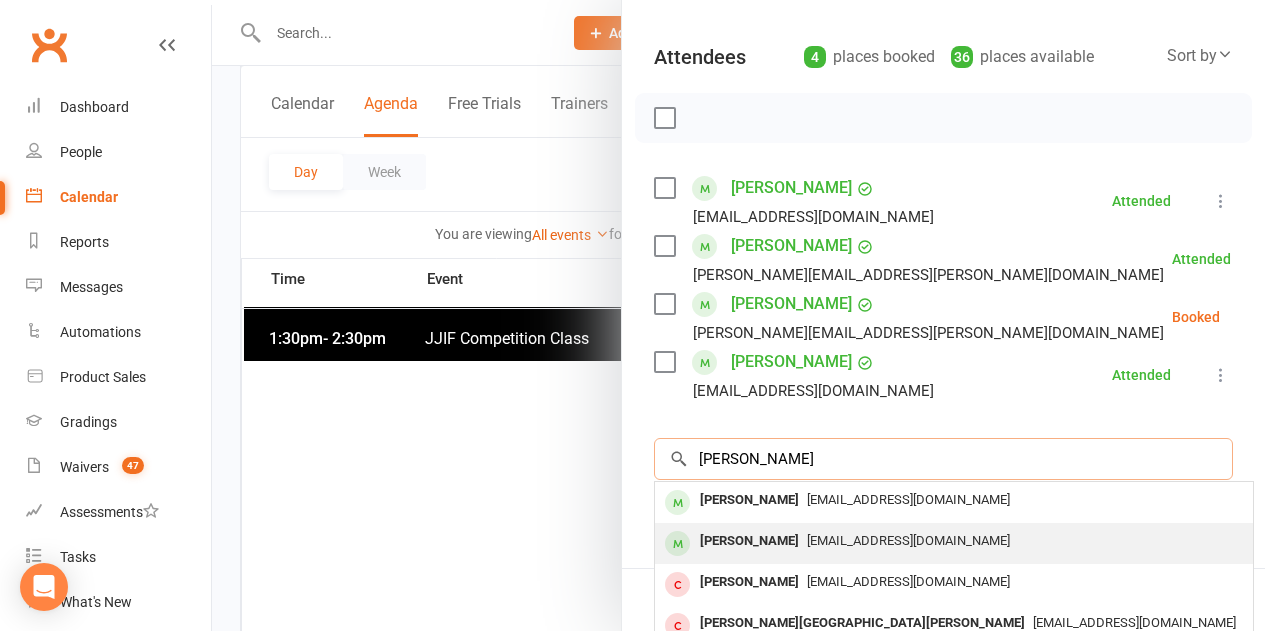 type on "[PERSON_NAME]" 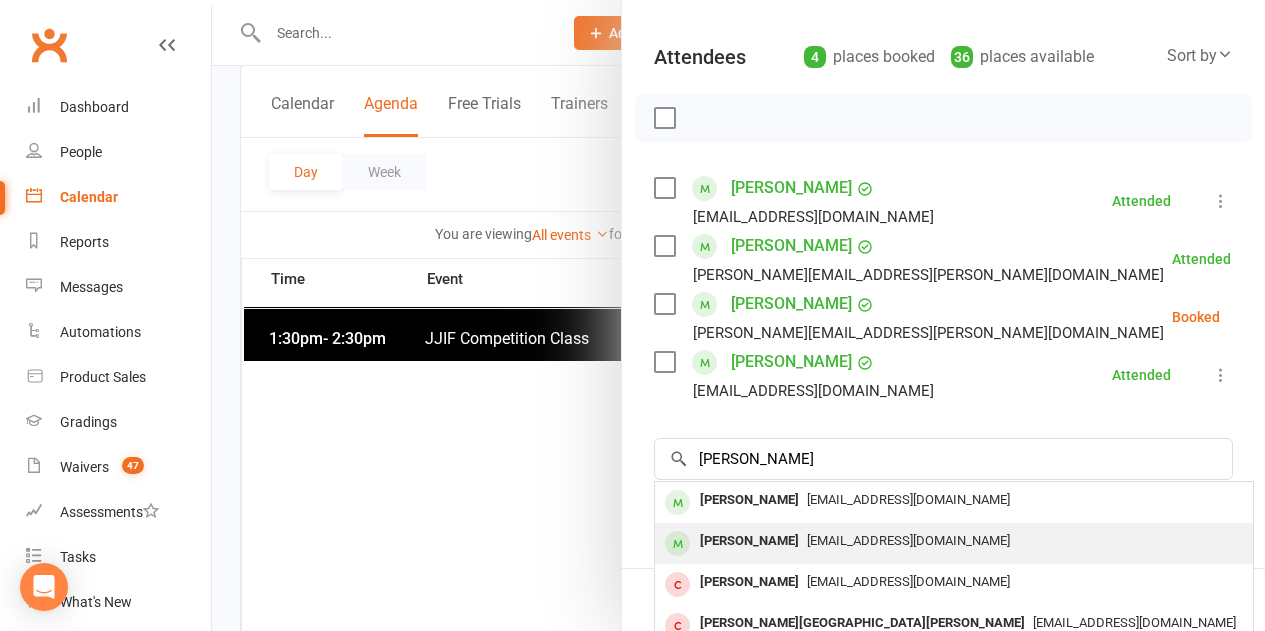 click on "[EMAIL_ADDRESS][DOMAIN_NAME]" at bounding box center (954, 541) 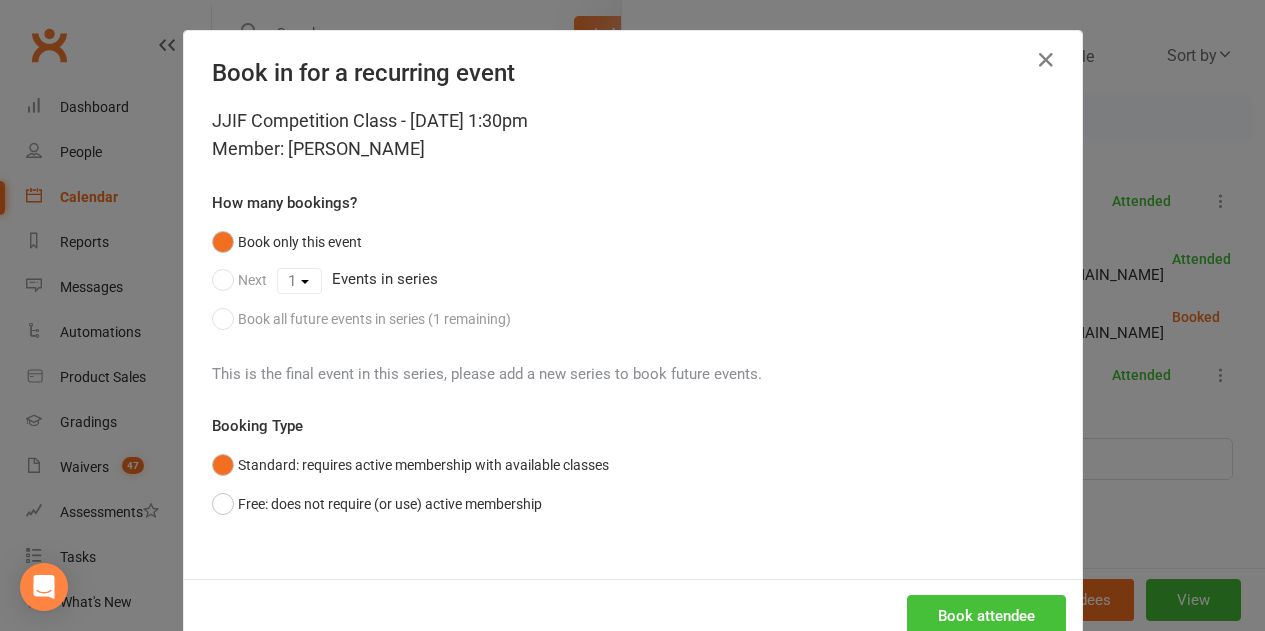 click on "Book attendee" at bounding box center [986, 616] 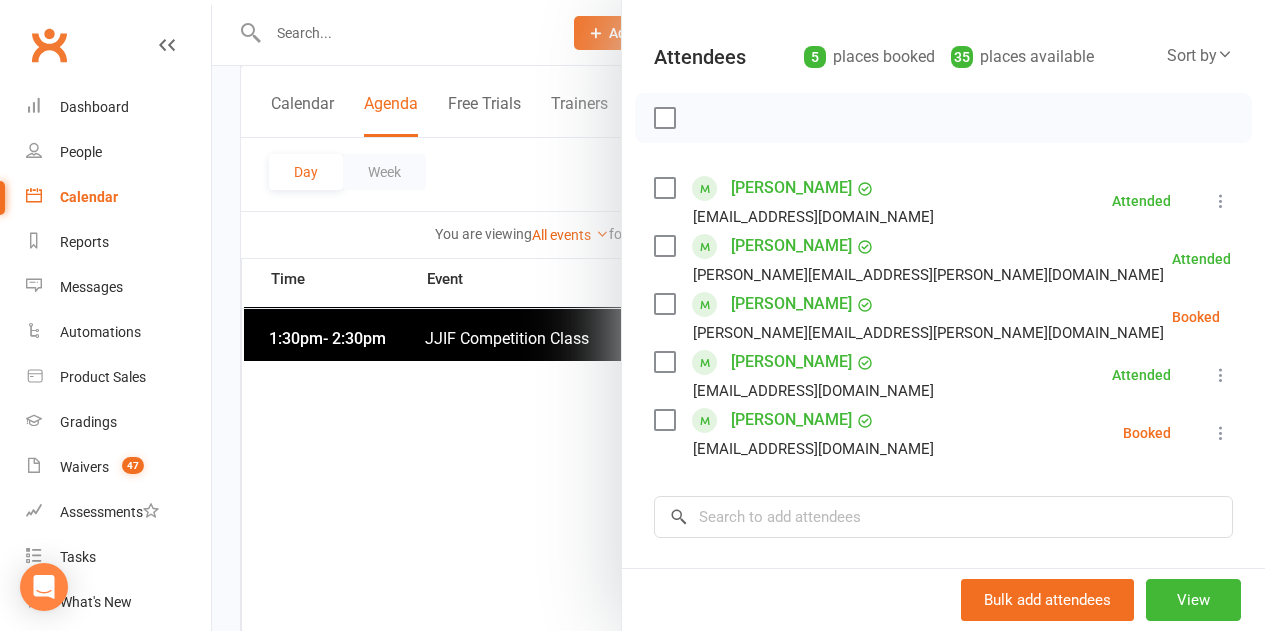 click at bounding box center [1221, 433] 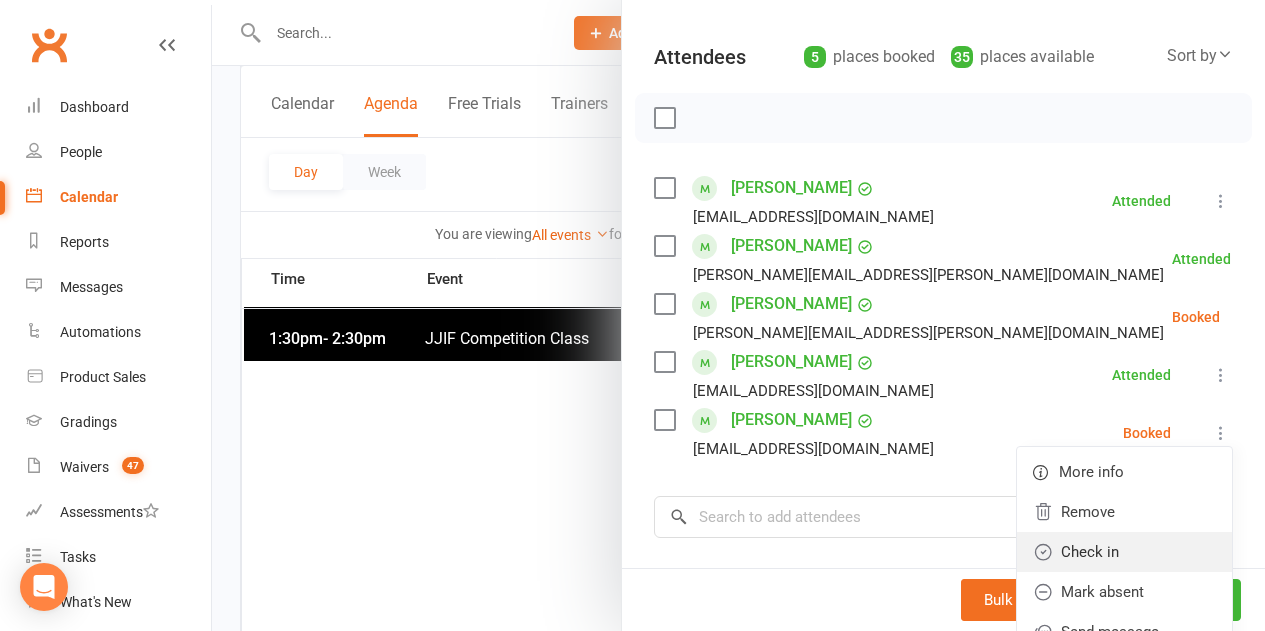 click on "Check in" at bounding box center (1124, 552) 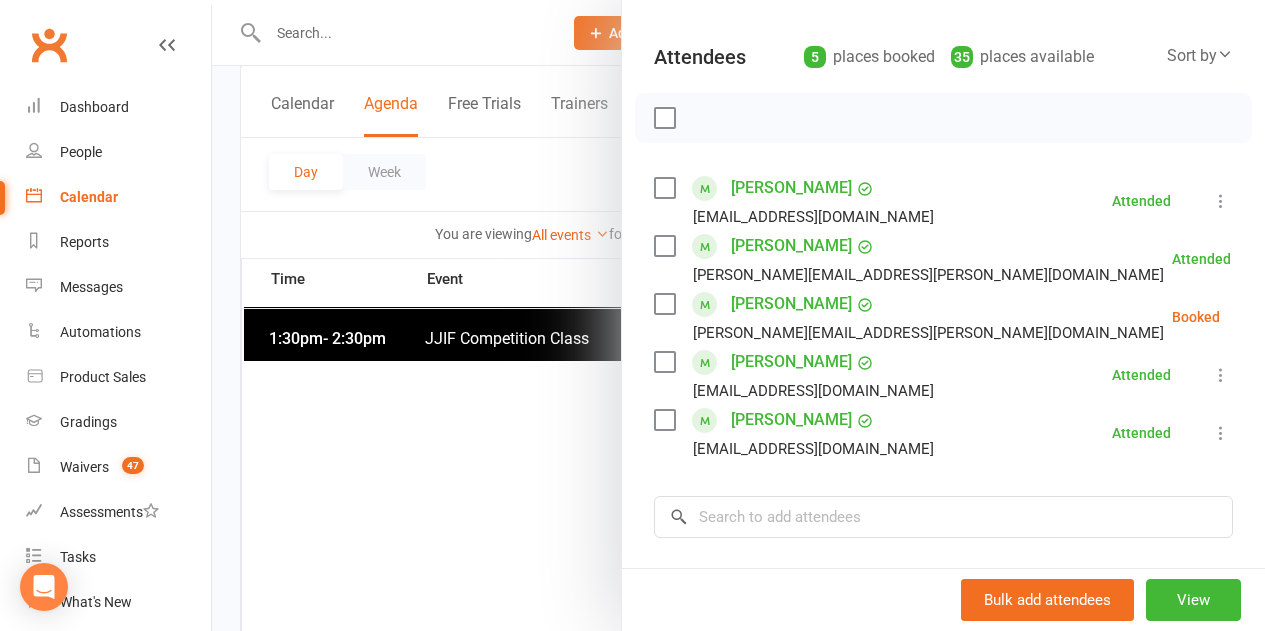 click at bounding box center (1270, 317) 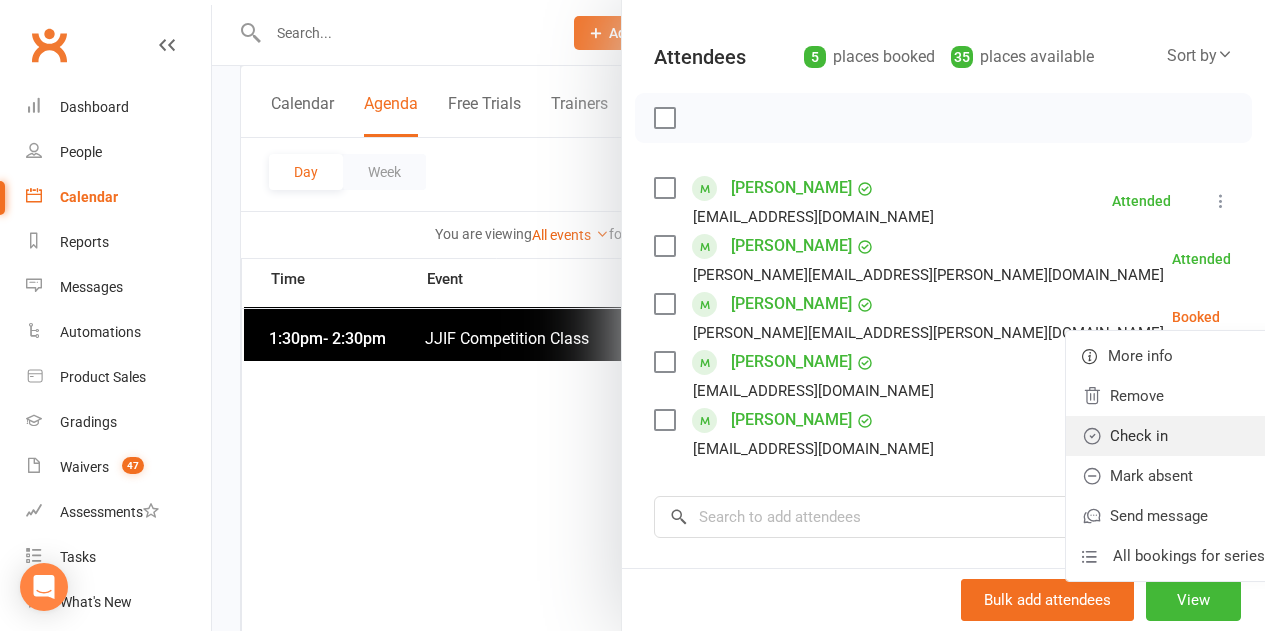 click on "Check in" at bounding box center (1173, 436) 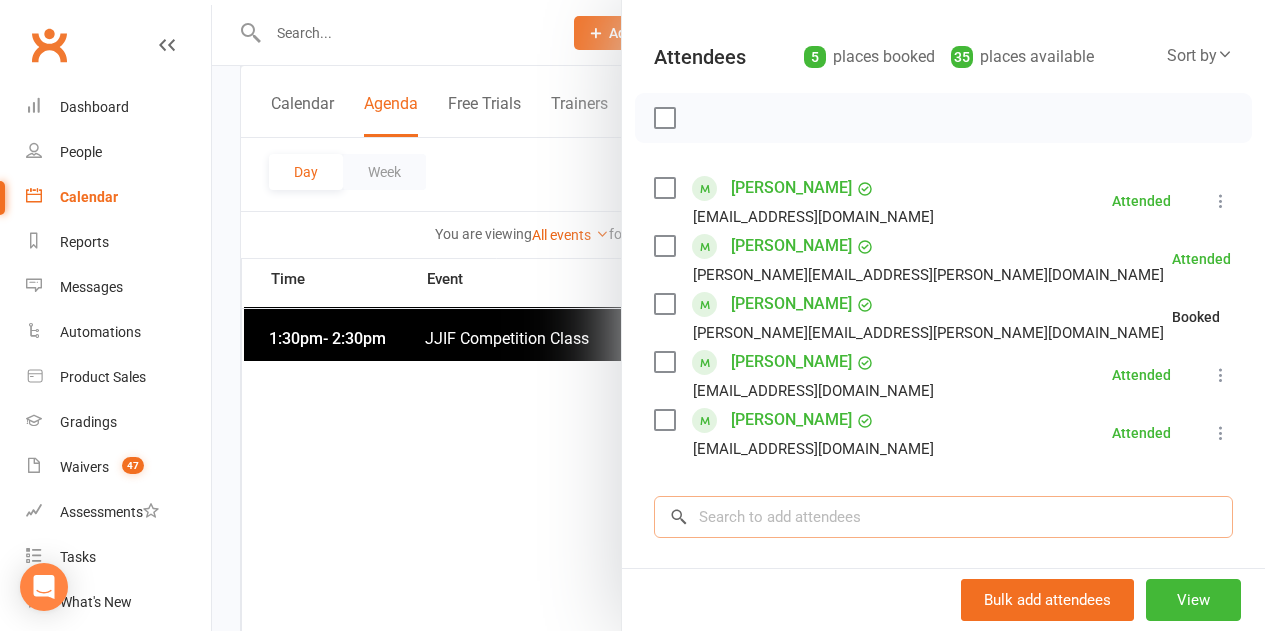 click at bounding box center [943, 517] 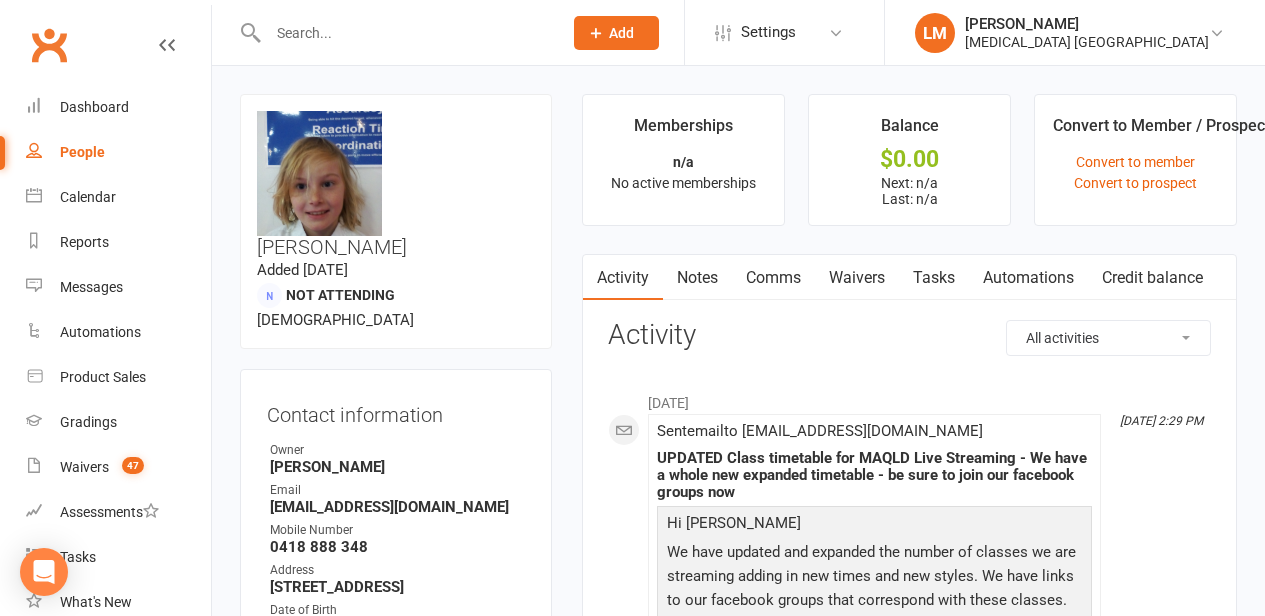 scroll, scrollTop: 0, scrollLeft: 0, axis: both 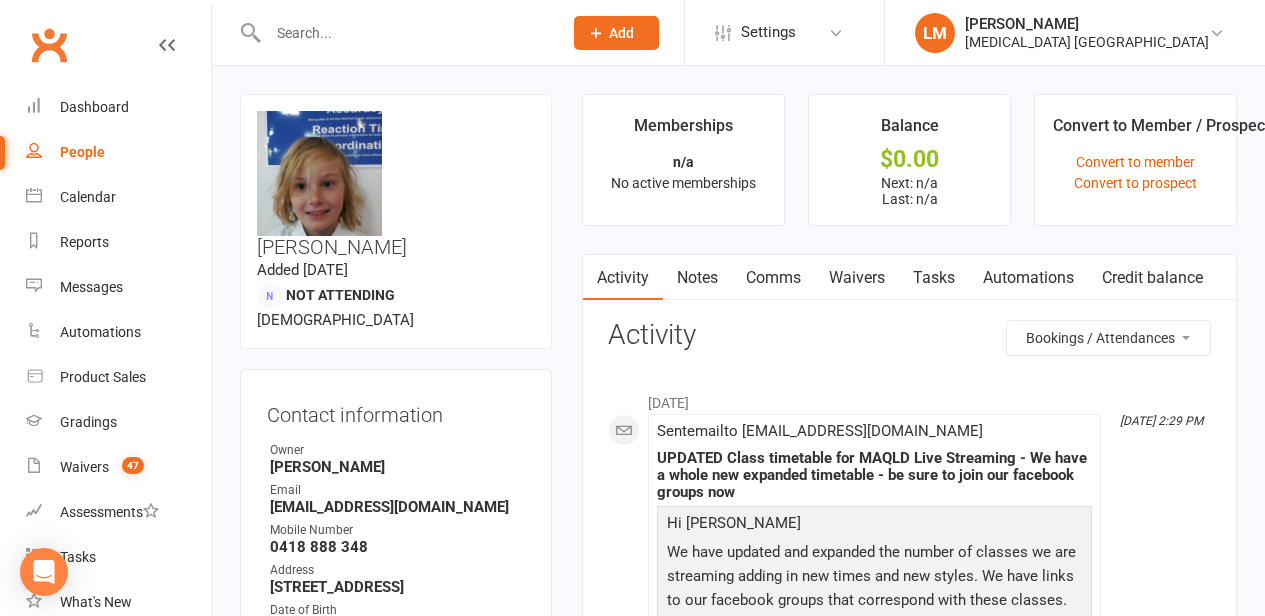click on "All activities Bookings / Attendances Communications Notes Failed SMSes Gradings Members Memberships POS Sales Payments Credit Vouchers Prospects Reports Automations Tasks Waivers Workouts Kiosk Mode Consent Assessments Contact Flags Family Relationships" at bounding box center (1108, 338) 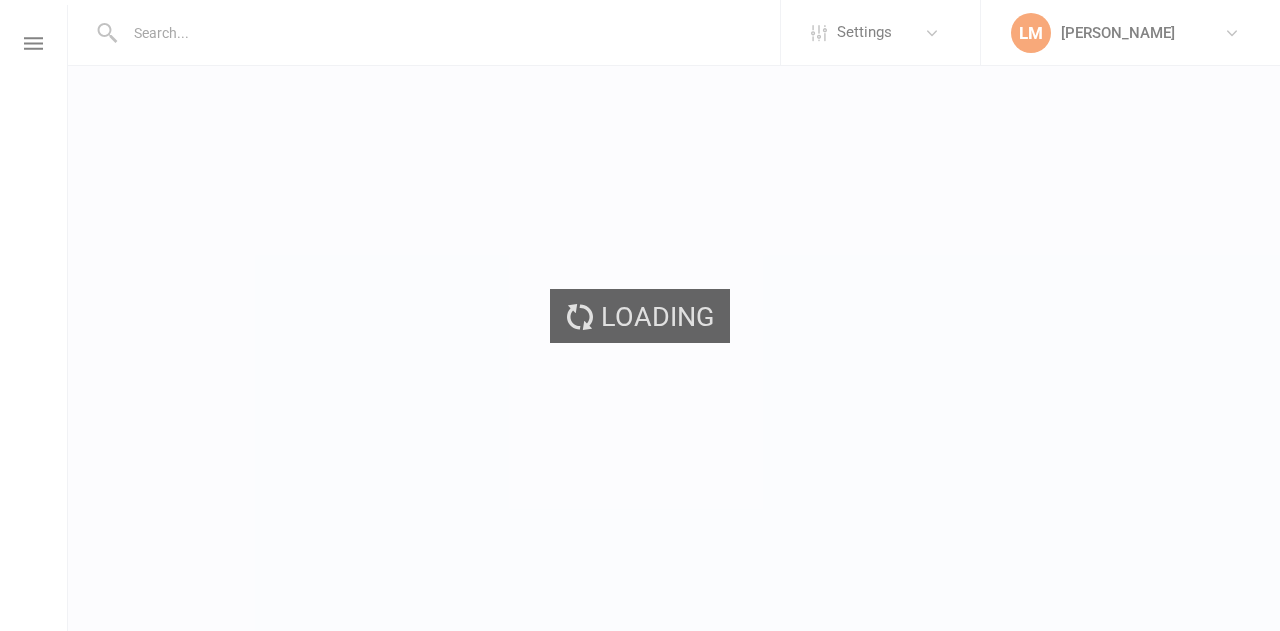 scroll, scrollTop: 0, scrollLeft: 0, axis: both 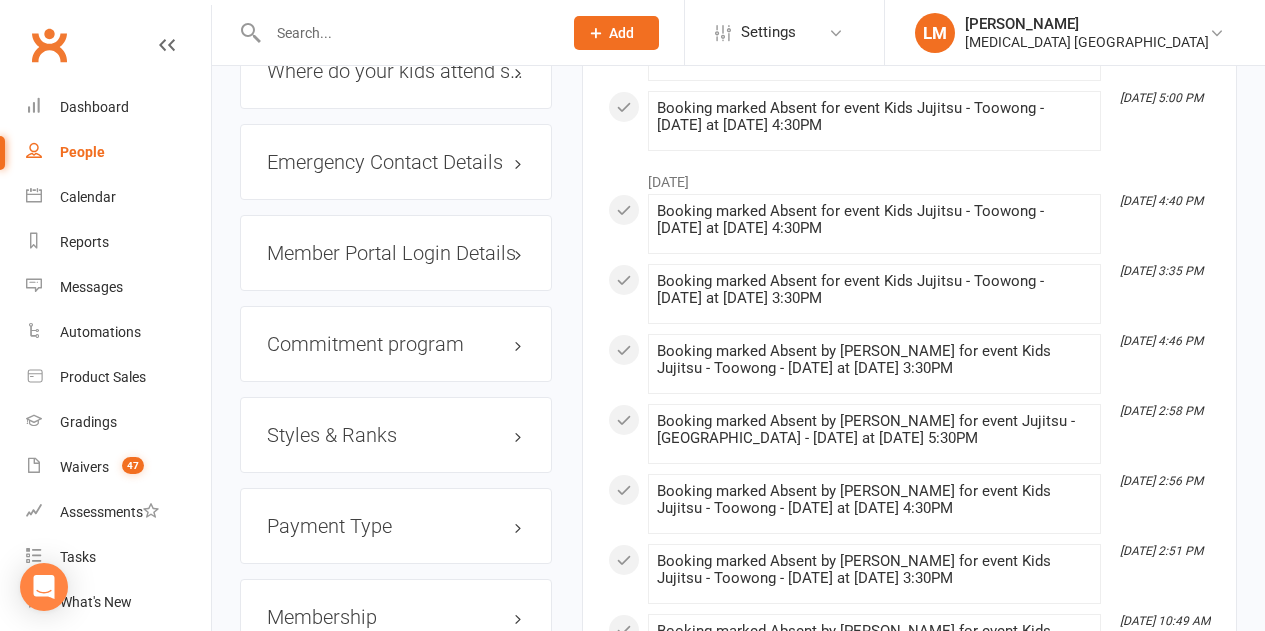 click on "Styles & Ranks" at bounding box center [396, 435] 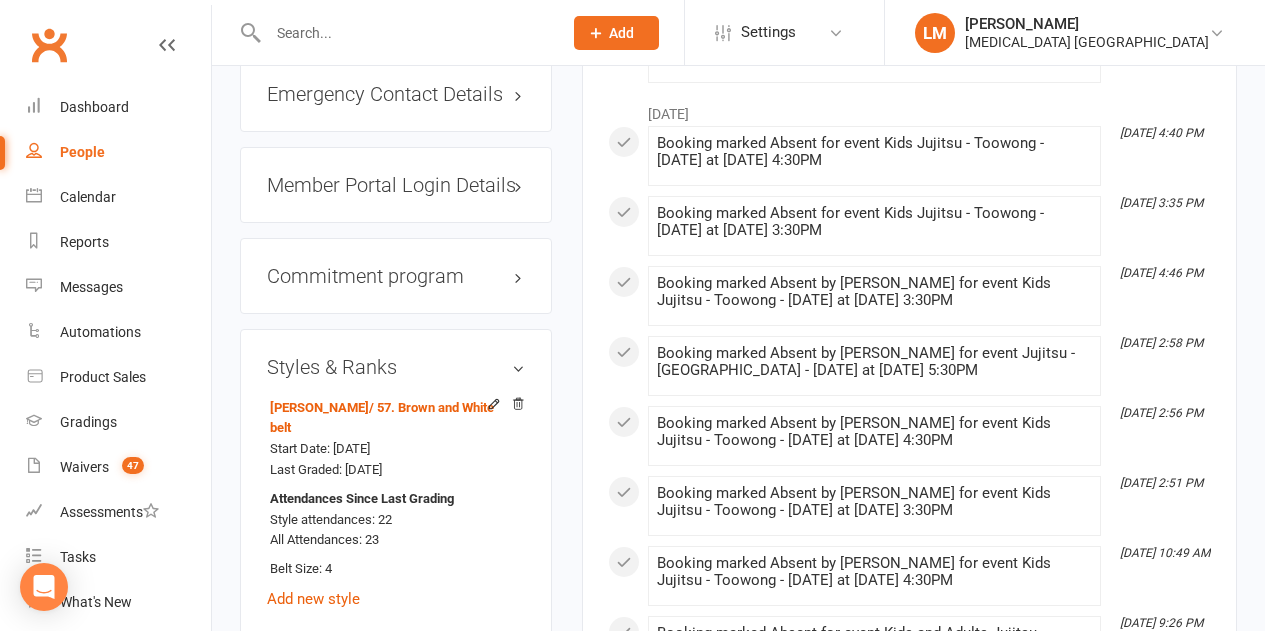 scroll, scrollTop: 2100, scrollLeft: 0, axis: vertical 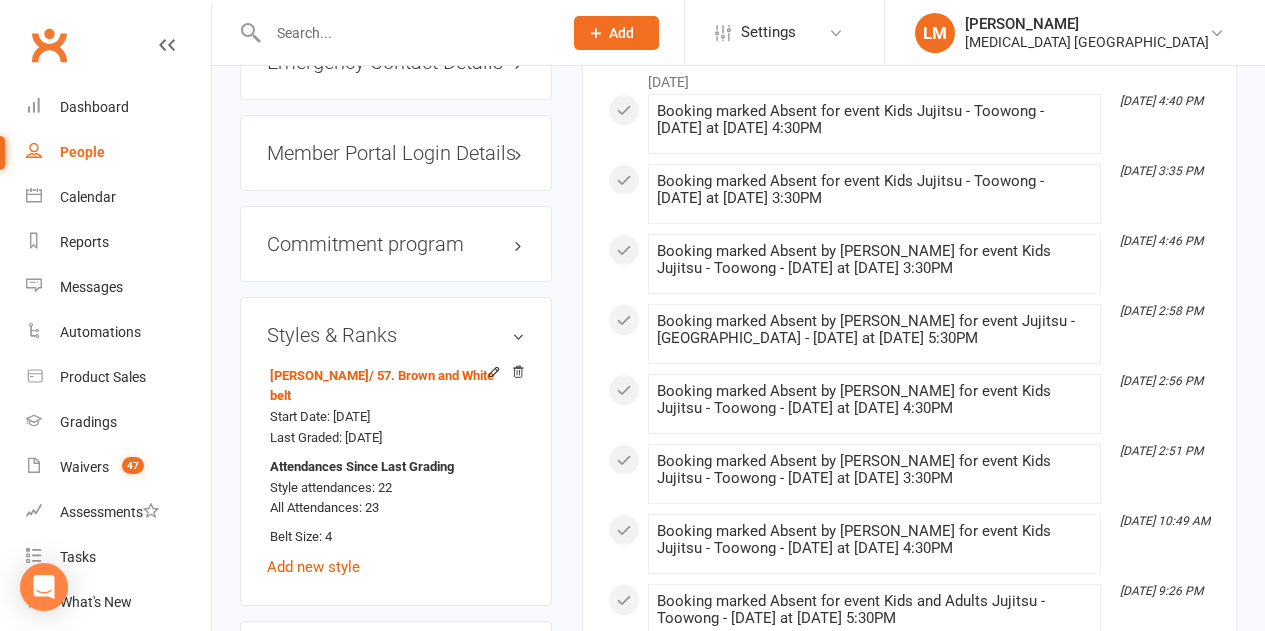 click on "Styles & Ranks  Ronin Ryu Jujitsu  / 57. Brown and White belt Start Date: 26 Jul 2019 Last Graded: 15 Jun 2025 Attendances Since Last Grading Style attendances: 22 All Attendances: 23 Belt Size: 4
Add new style" at bounding box center (396, 452) 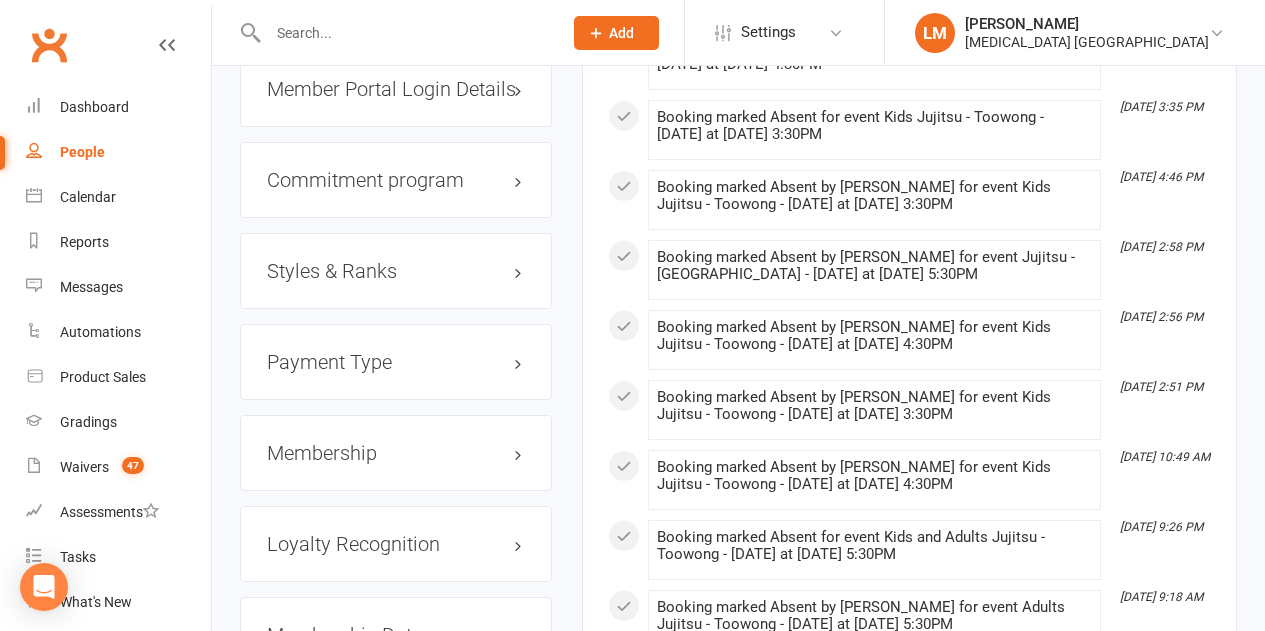 scroll, scrollTop: 2200, scrollLeft: 0, axis: vertical 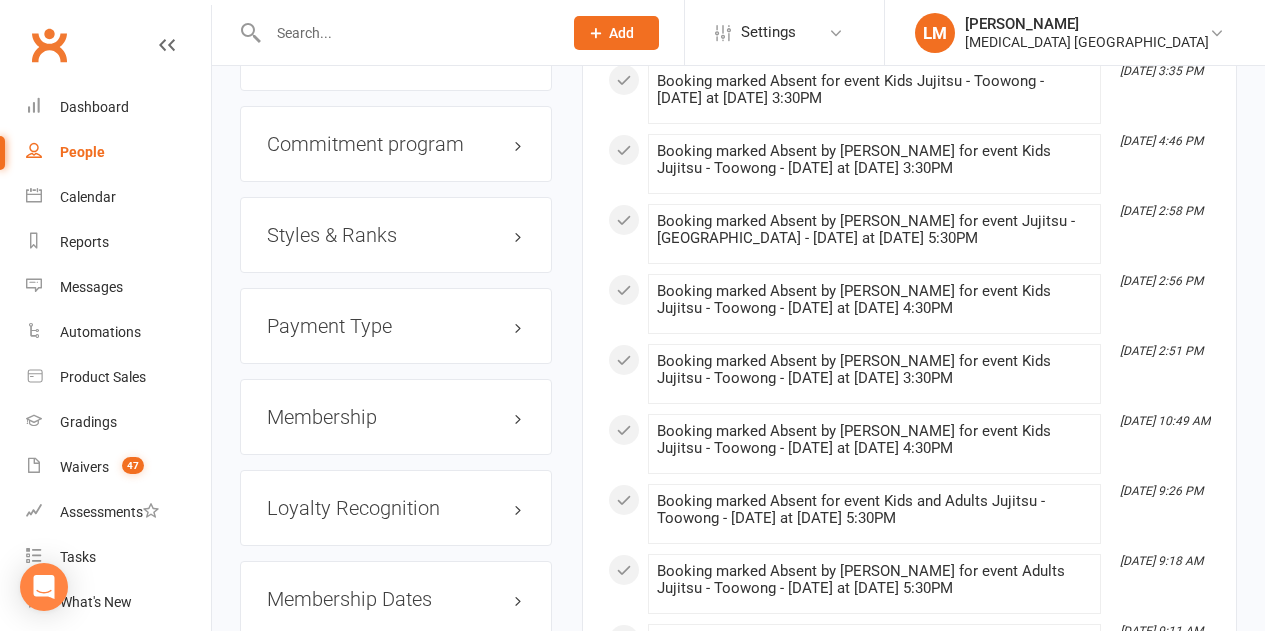 click on "Membership" at bounding box center (396, 417) 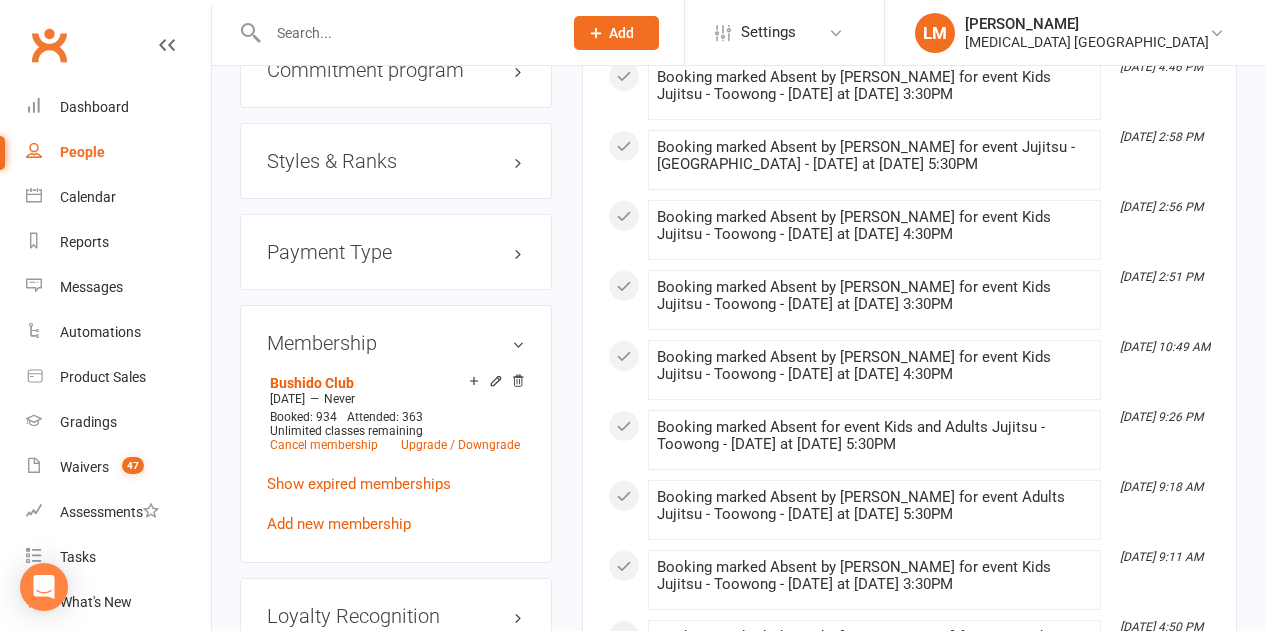 scroll, scrollTop: 2400, scrollLeft: 0, axis: vertical 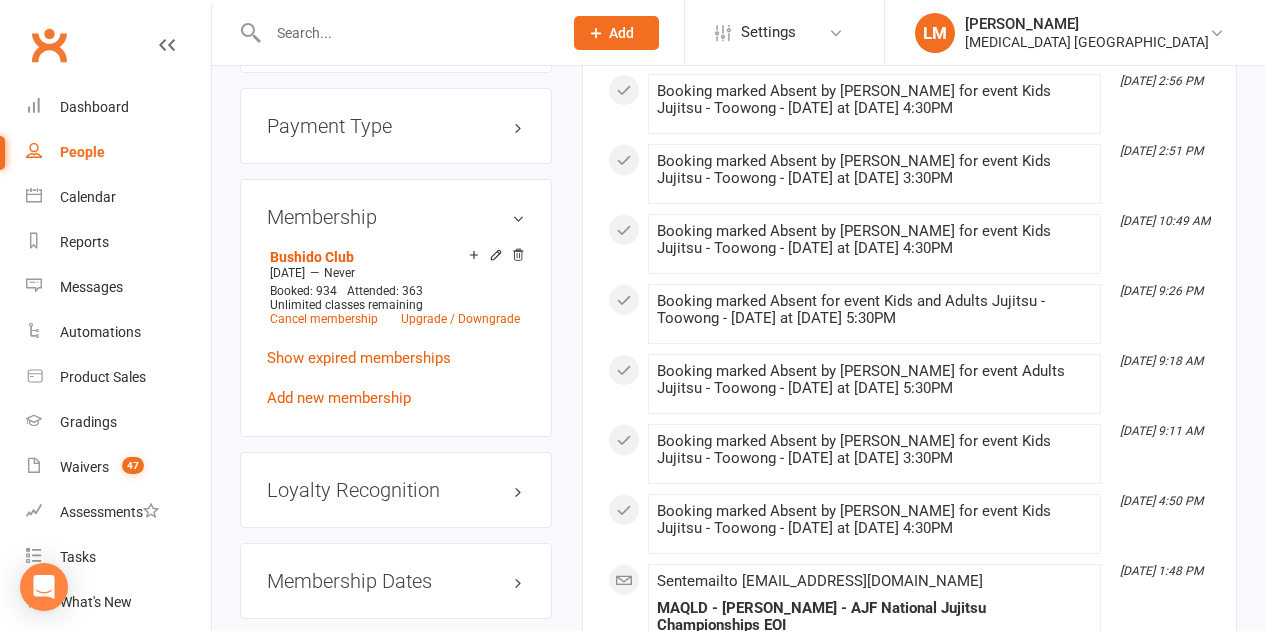 click on "Membership" at bounding box center (396, 217) 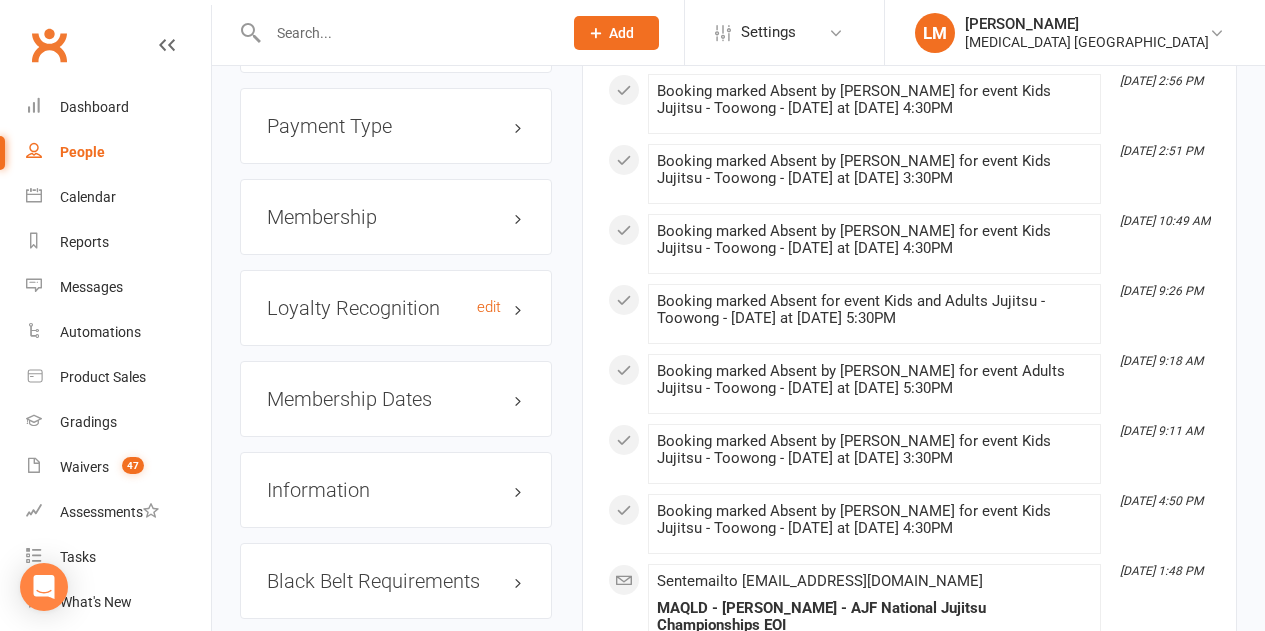 click on "Loyalty Recognition  edit" at bounding box center [396, 308] 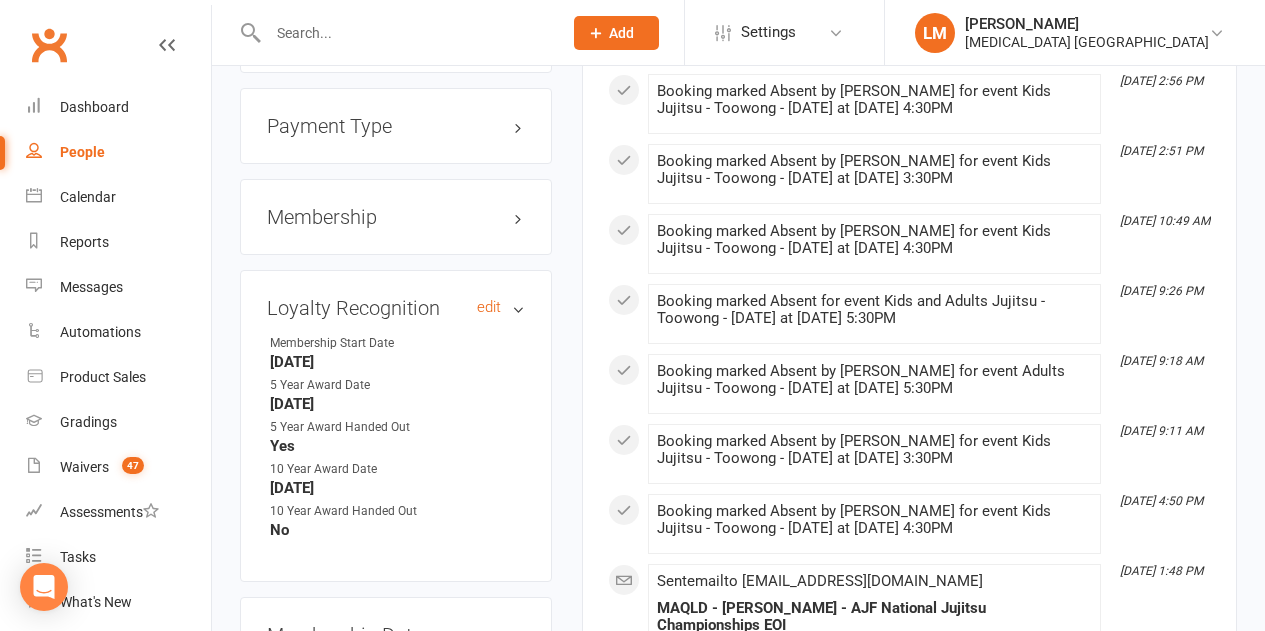 click on "Loyalty Recognition  edit" at bounding box center (396, 308) 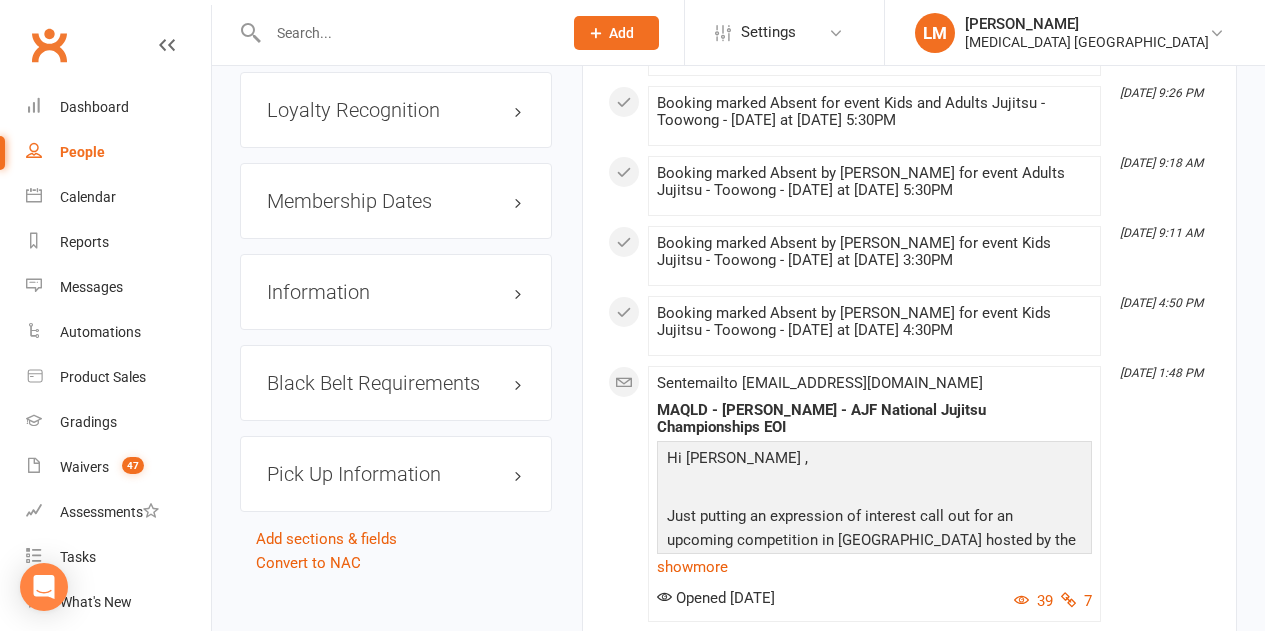 scroll, scrollTop: 2600, scrollLeft: 0, axis: vertical 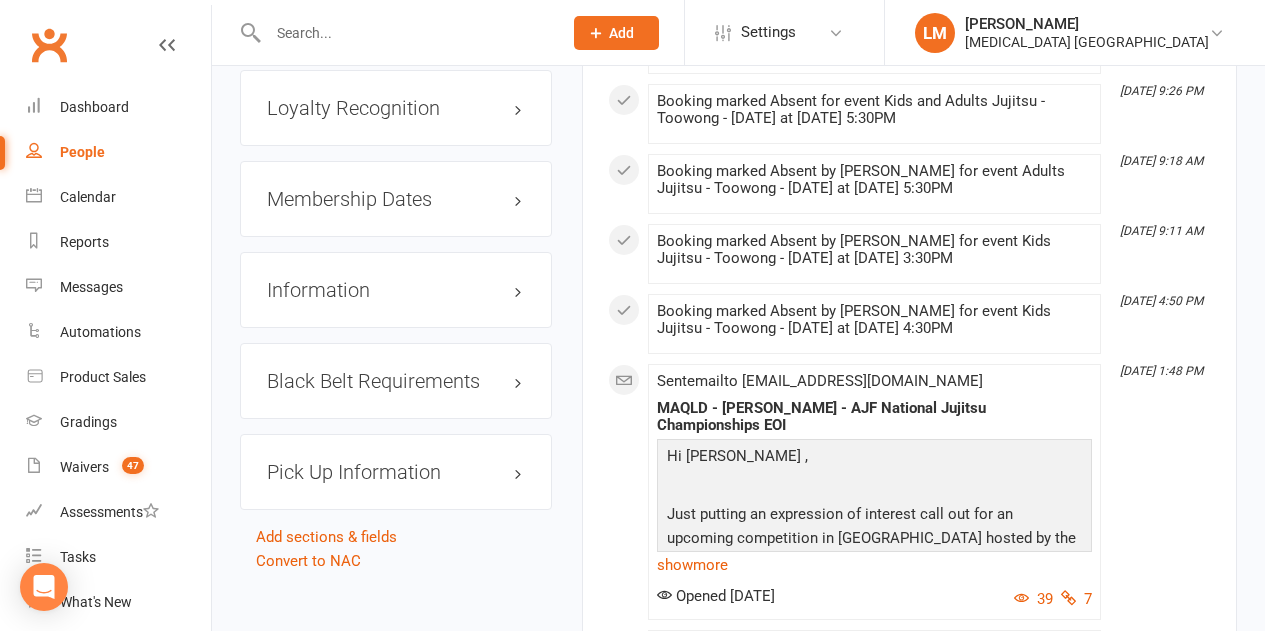 click on "Membership Dates  edit" at bounding box center [396, 199] 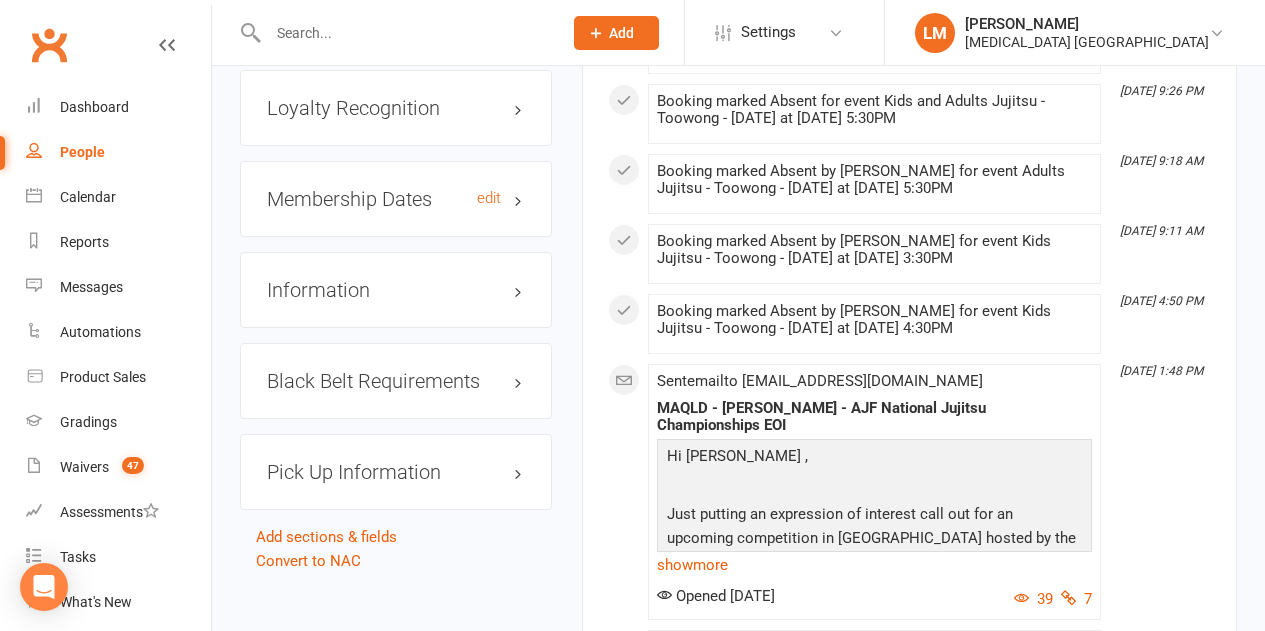 click on "Membership Dates  edit" at bounding box center (396, 199) 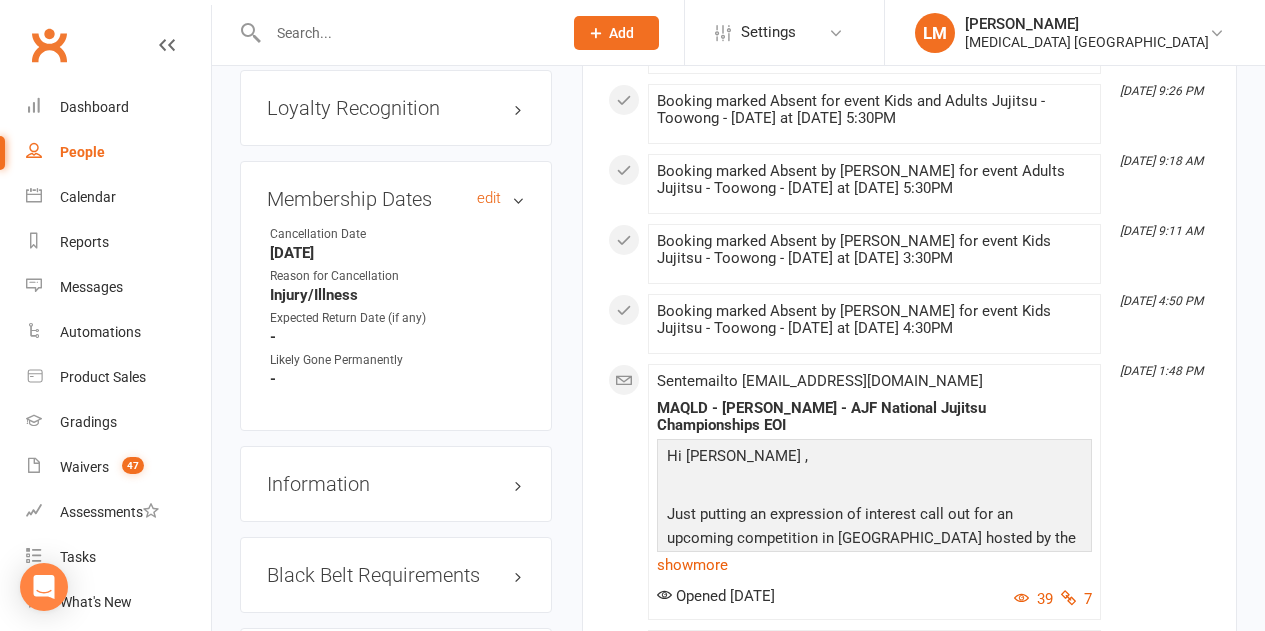 click on "Membership Dates  edit" at bounding box center [396, 199] 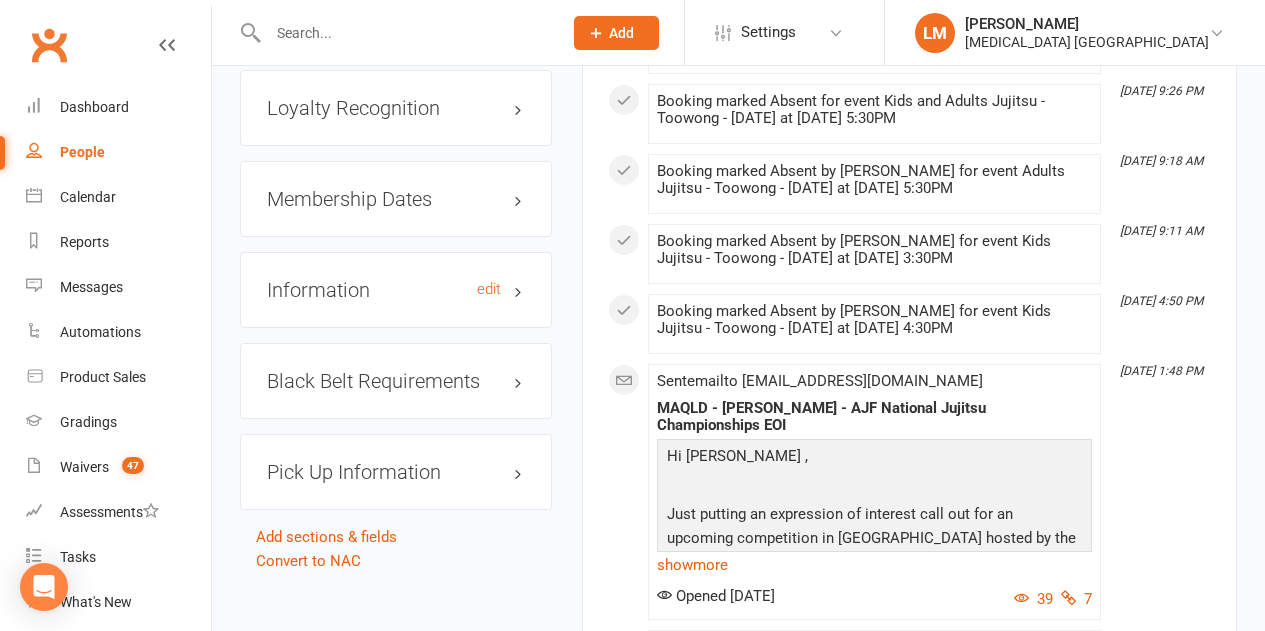 click on "Information  edit" at bounding box center [396, 290] 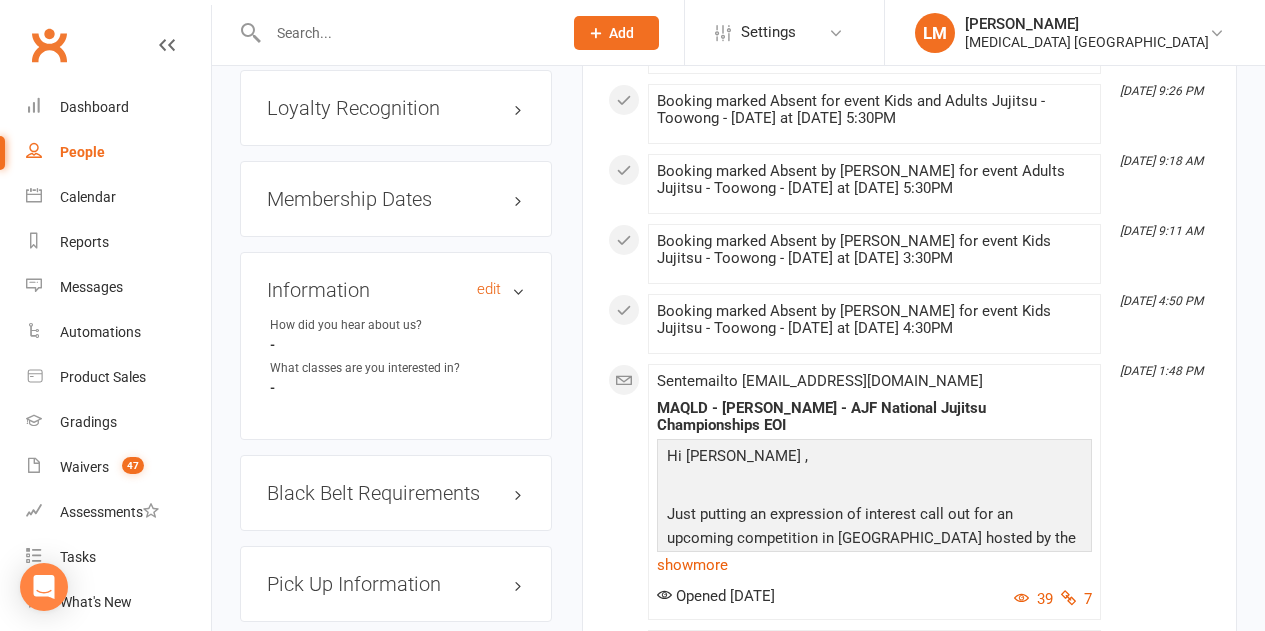 click on "Information  edit" at bounding box center [396, 290] 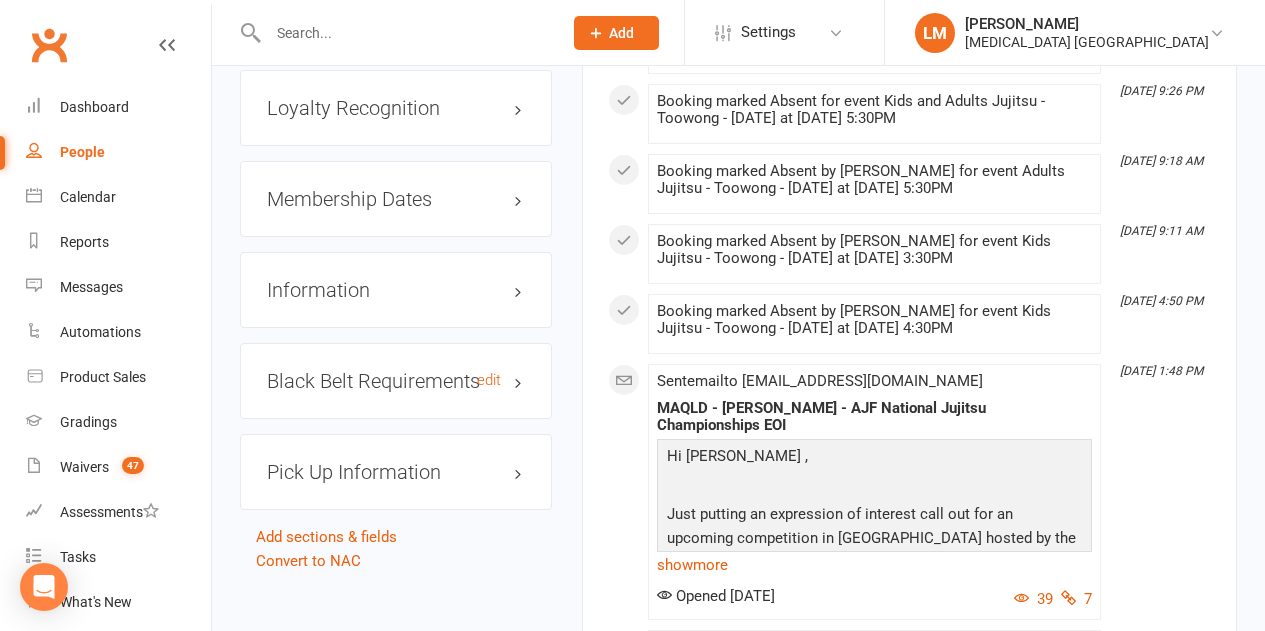 click on "Black Belt Requirements  edit" at bounding box center (396, 381) 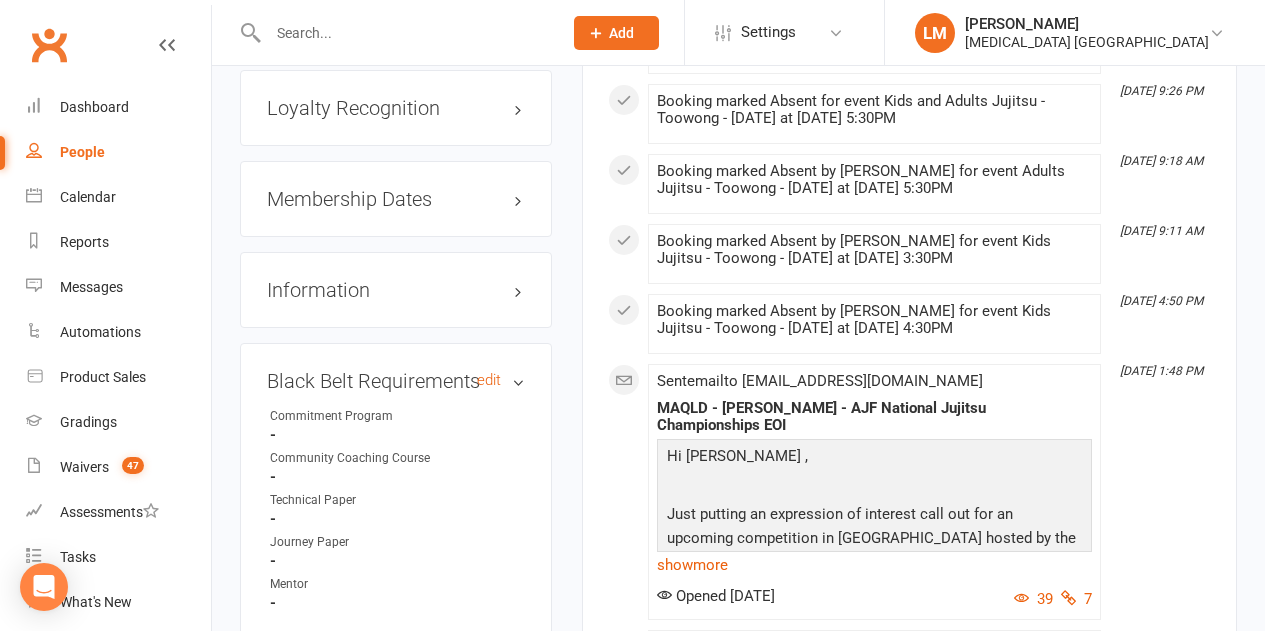 click on "Black Belt Requirements  edit" at bounding box center (396, 381) 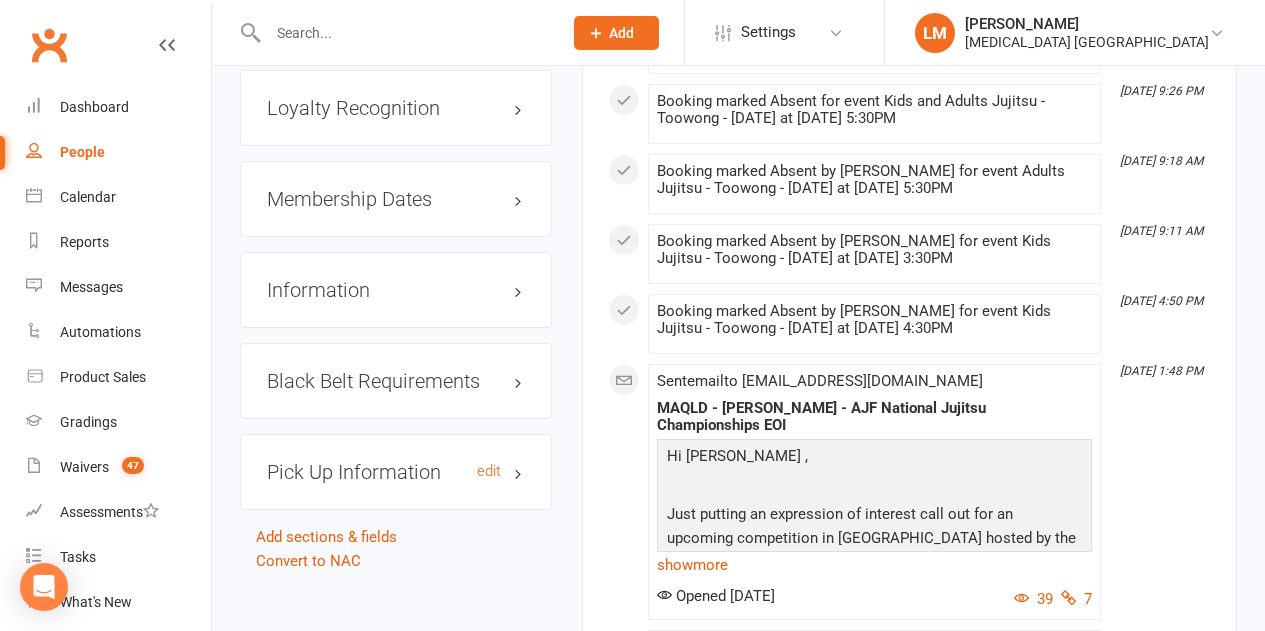 click on "Pick Up Information  edit" at bounding box center (396, 472) 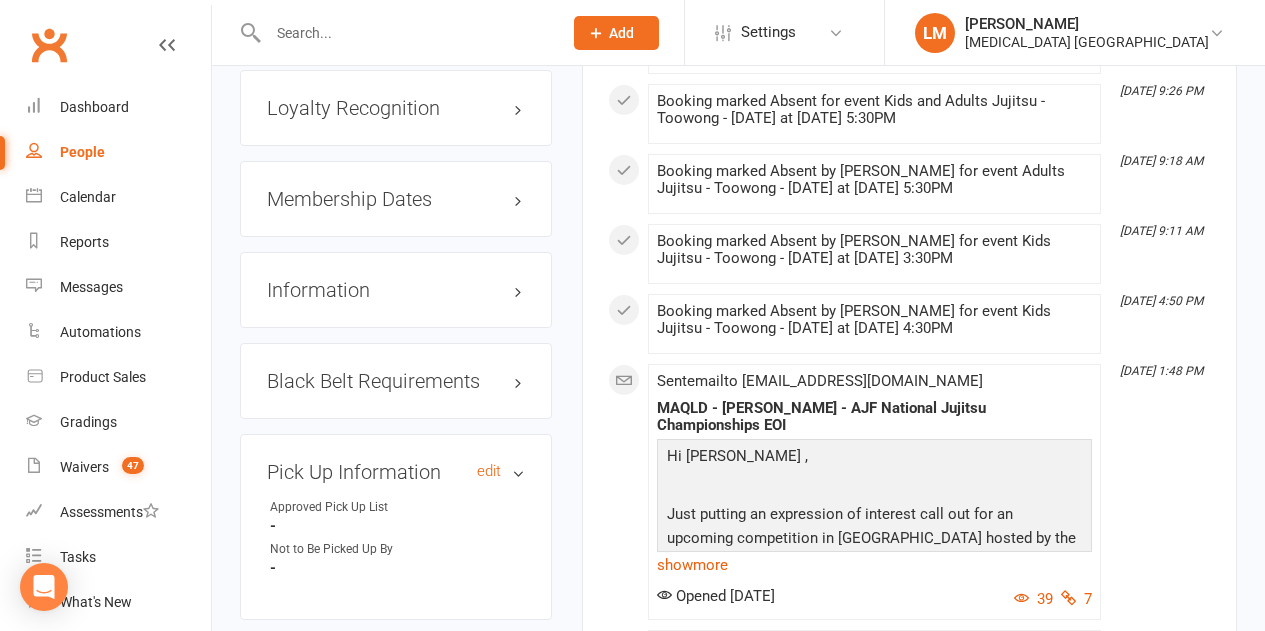 click on "Pick Up Information  edit" at bounding box center (396, 472) 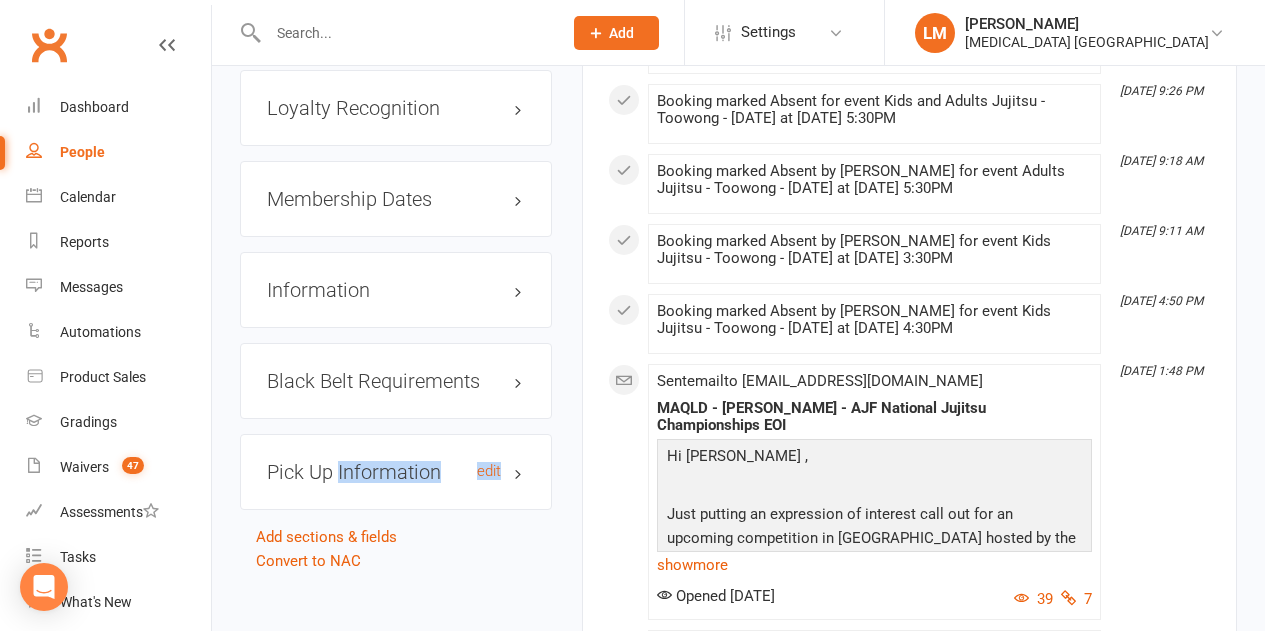 click on "Pick Up Information  edit" at bounding box center [396, 472] 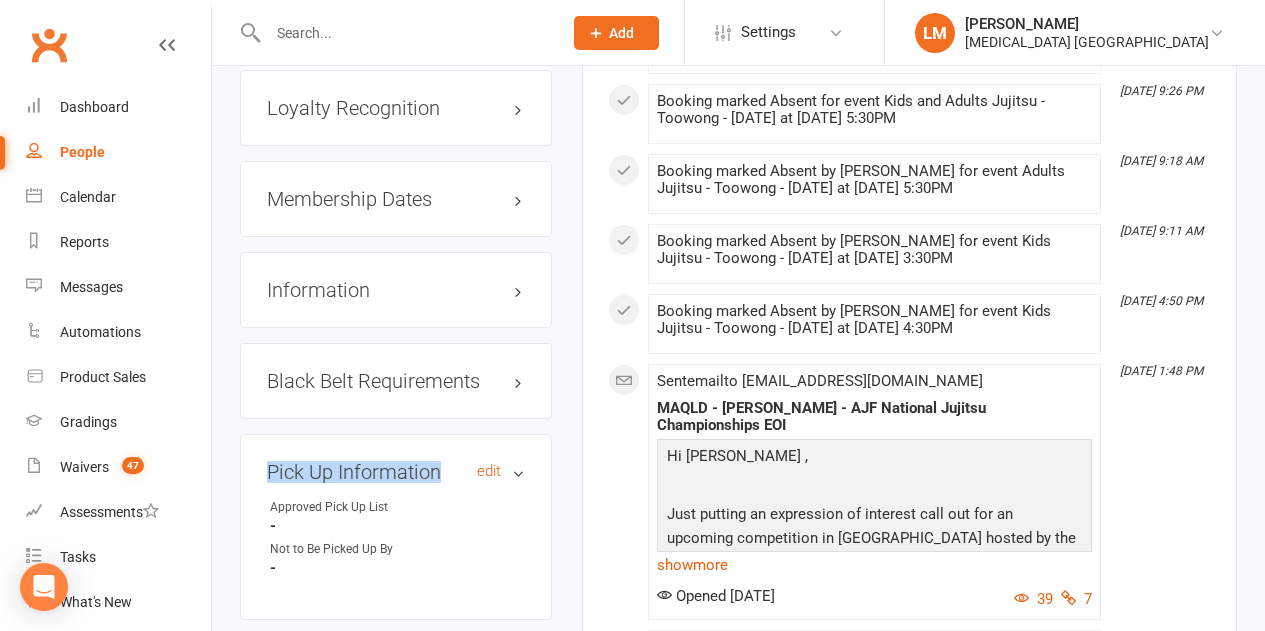 click on "Pick Up Information  edit" at bounding box center [396, 472] 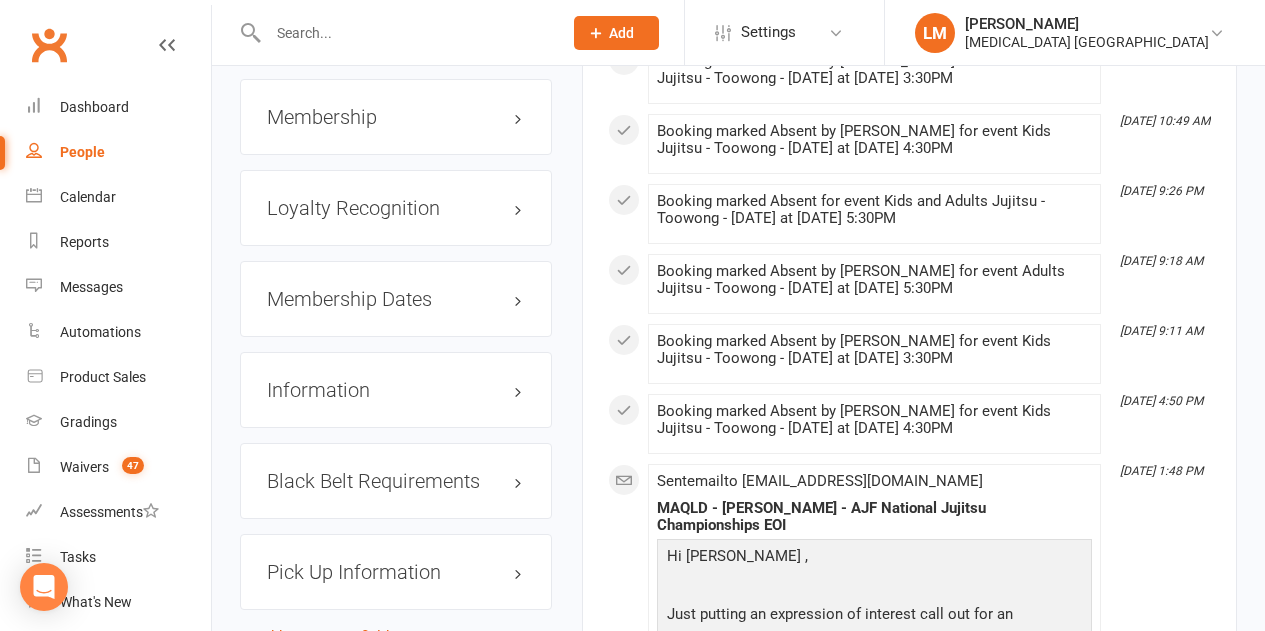 click on "Black Belt Requirements  edit" at bounding box center [396, 481] 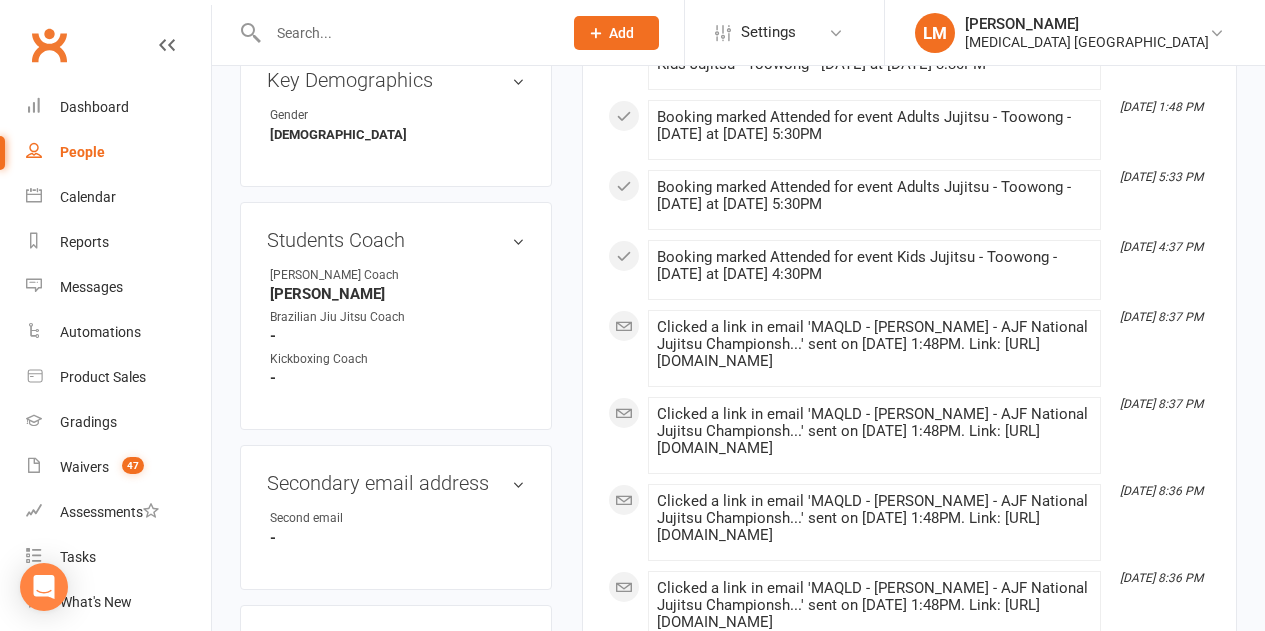 scroll, scrollTop: 1000, scrollLeft: 0, axis: vertical 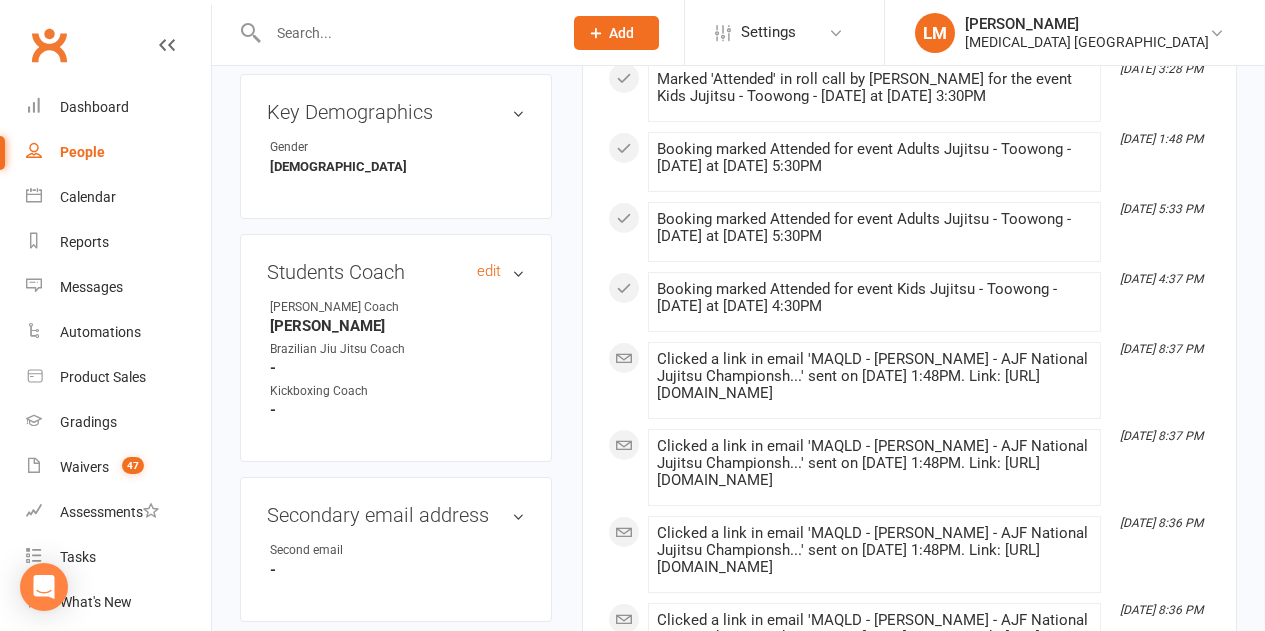 click on "Students Coach  edit" at bounding box center [396, 272] 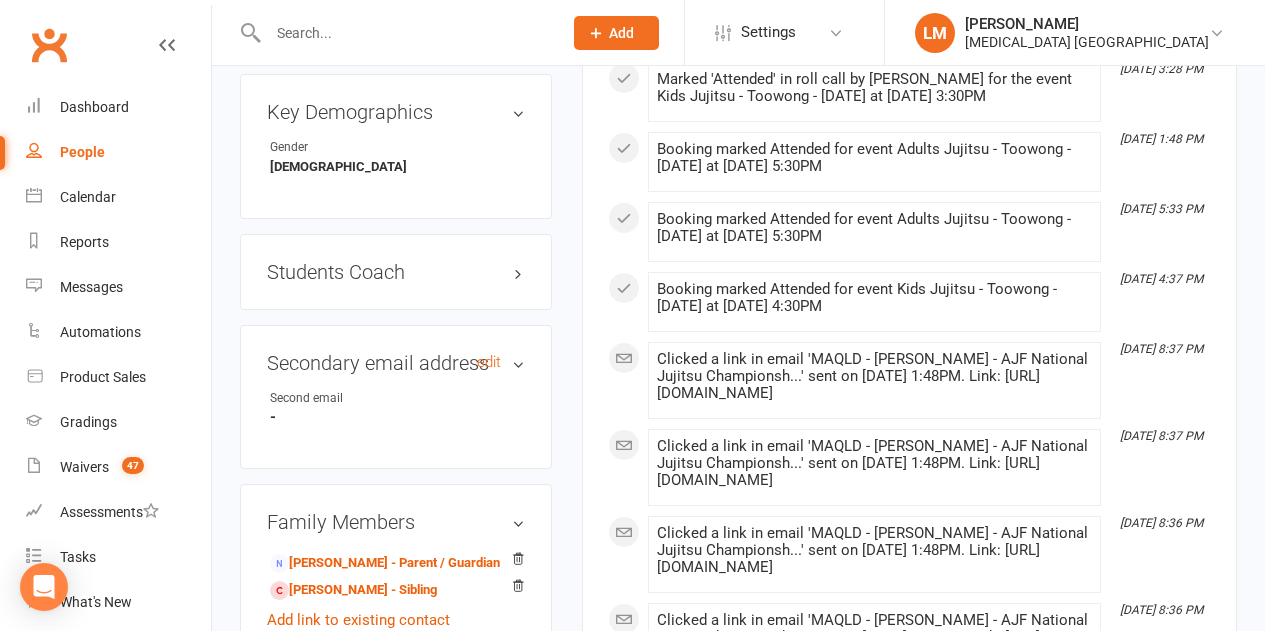 click on "Secondary email address  edit" at bounding box center (396, 363) 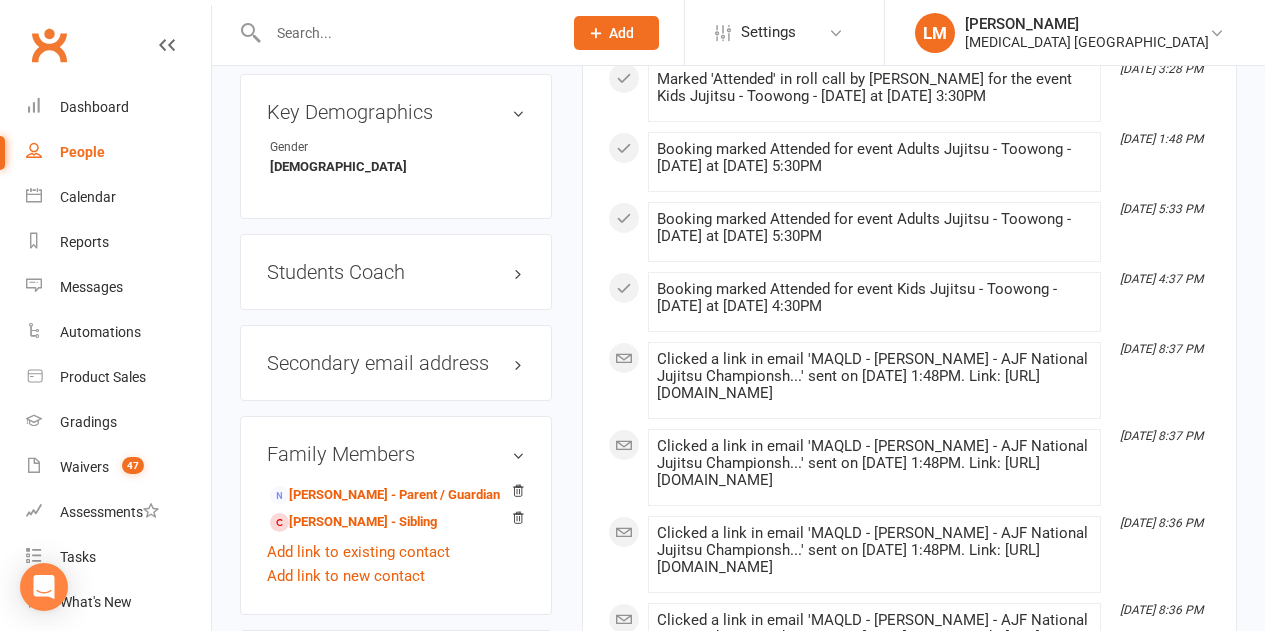 click on "Family Members   Alana Forrester - Parent / Guardian  Owen Forrester - Sibling Add link to existing contact  Add link to new contact" at bounding box center (396, 515) 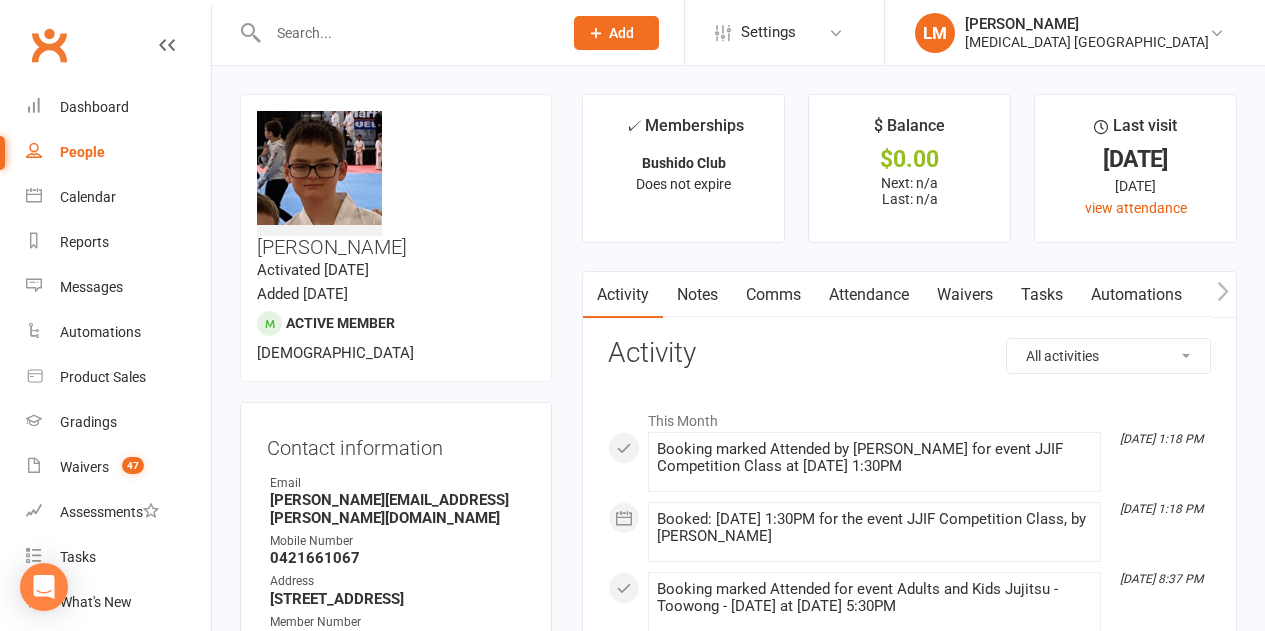 scroll, scrollTop: 100, scrollLeft: 0, axis: vertical 